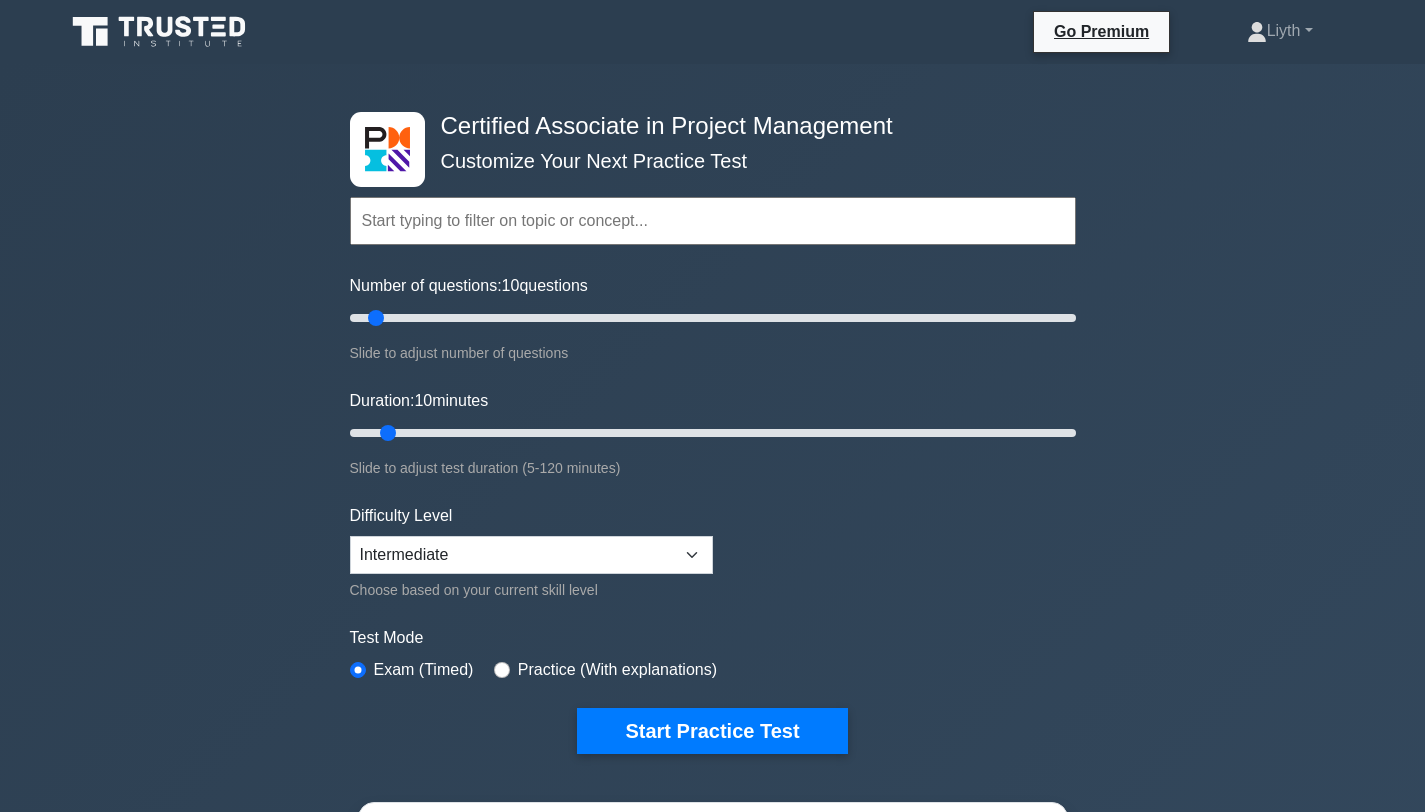 scroll, scrollTop: 0, scrollLeft: 0, axis: both 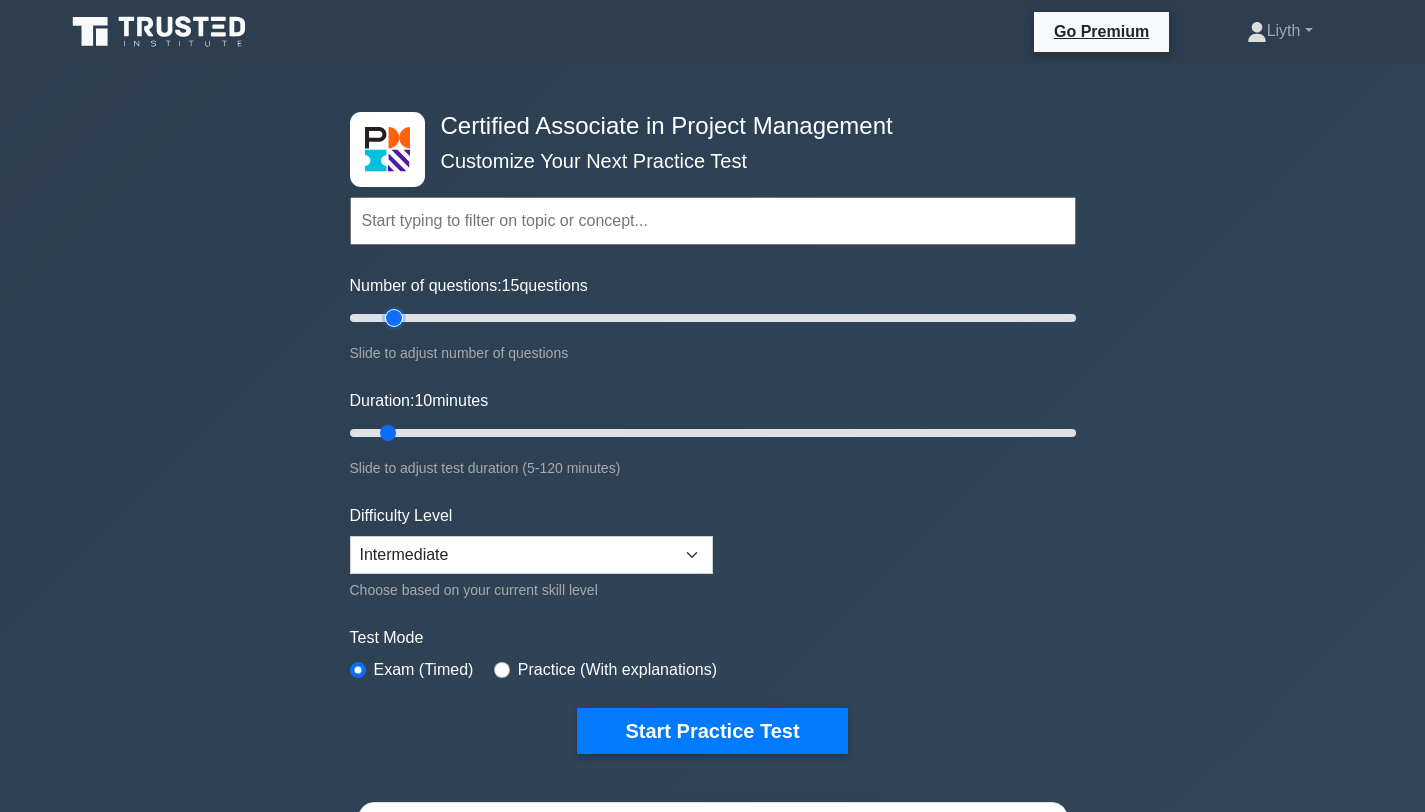 drag, startPoint x: 376, startPoint y: 317, endPoint x: 397, endPoint y: 314, distance: 21.213203 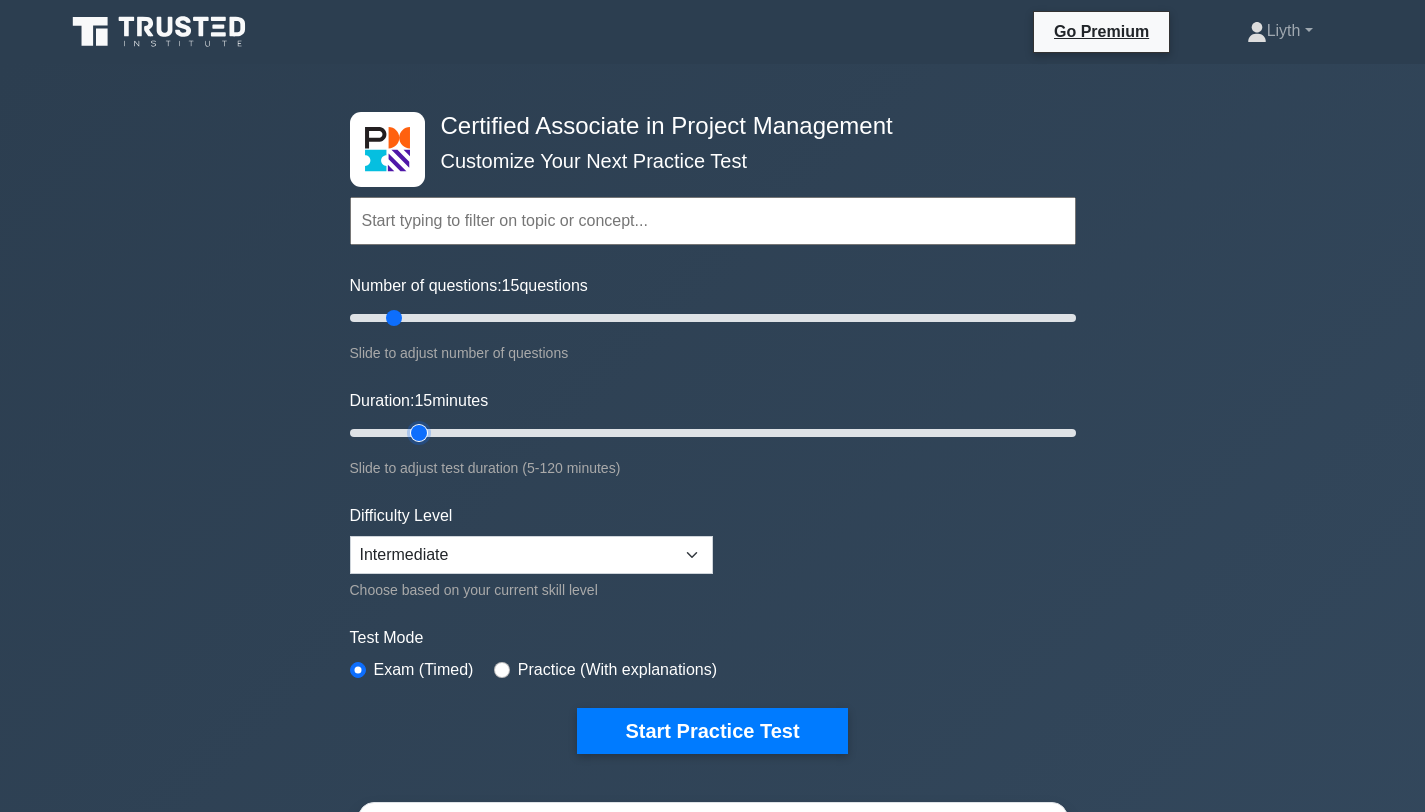 drag, startPoint x: 393, startPoint y: 430, endPoint x: 405, endPoint y: 433, distance: 12.369317 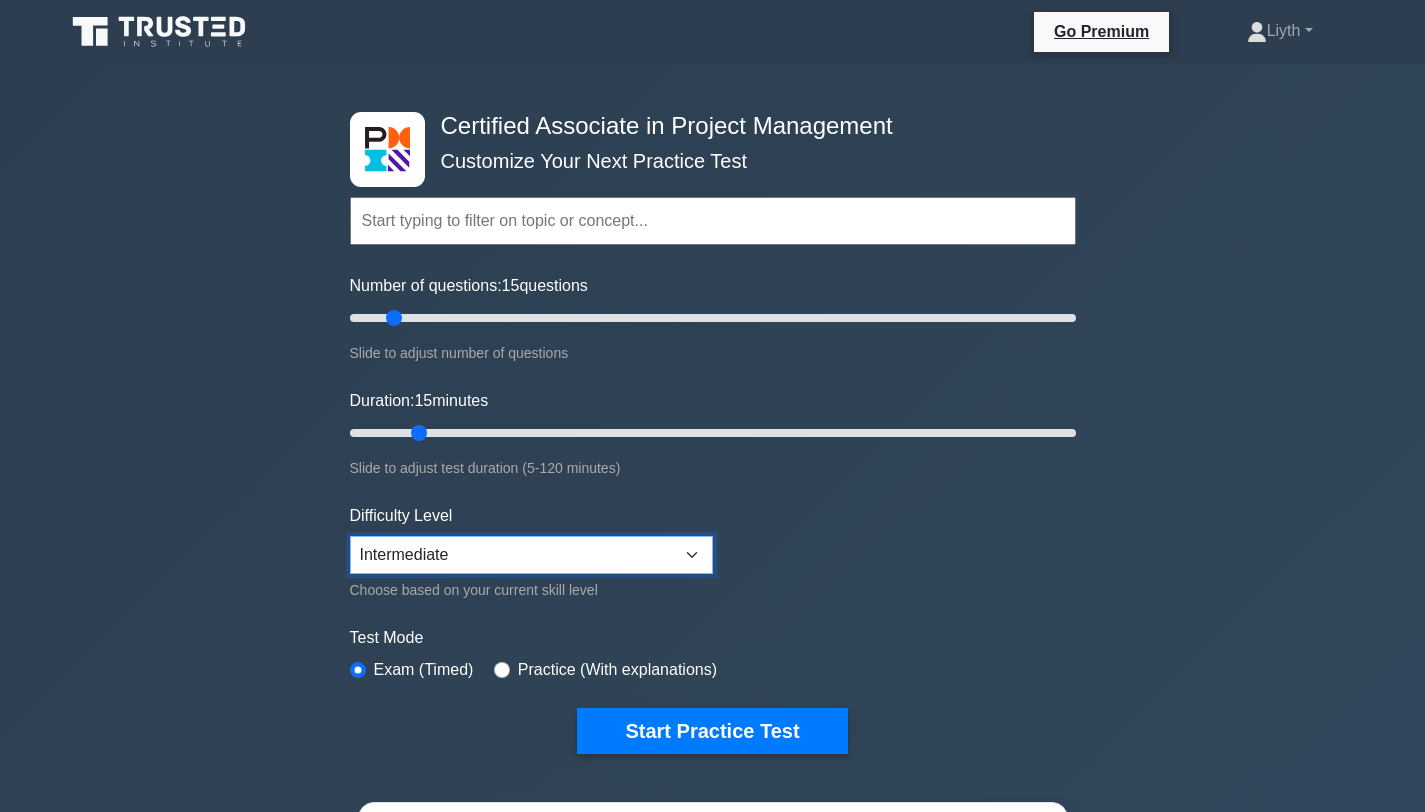 click on "Beginner
Intermediate
Expert" at bounding box center (531, 555) 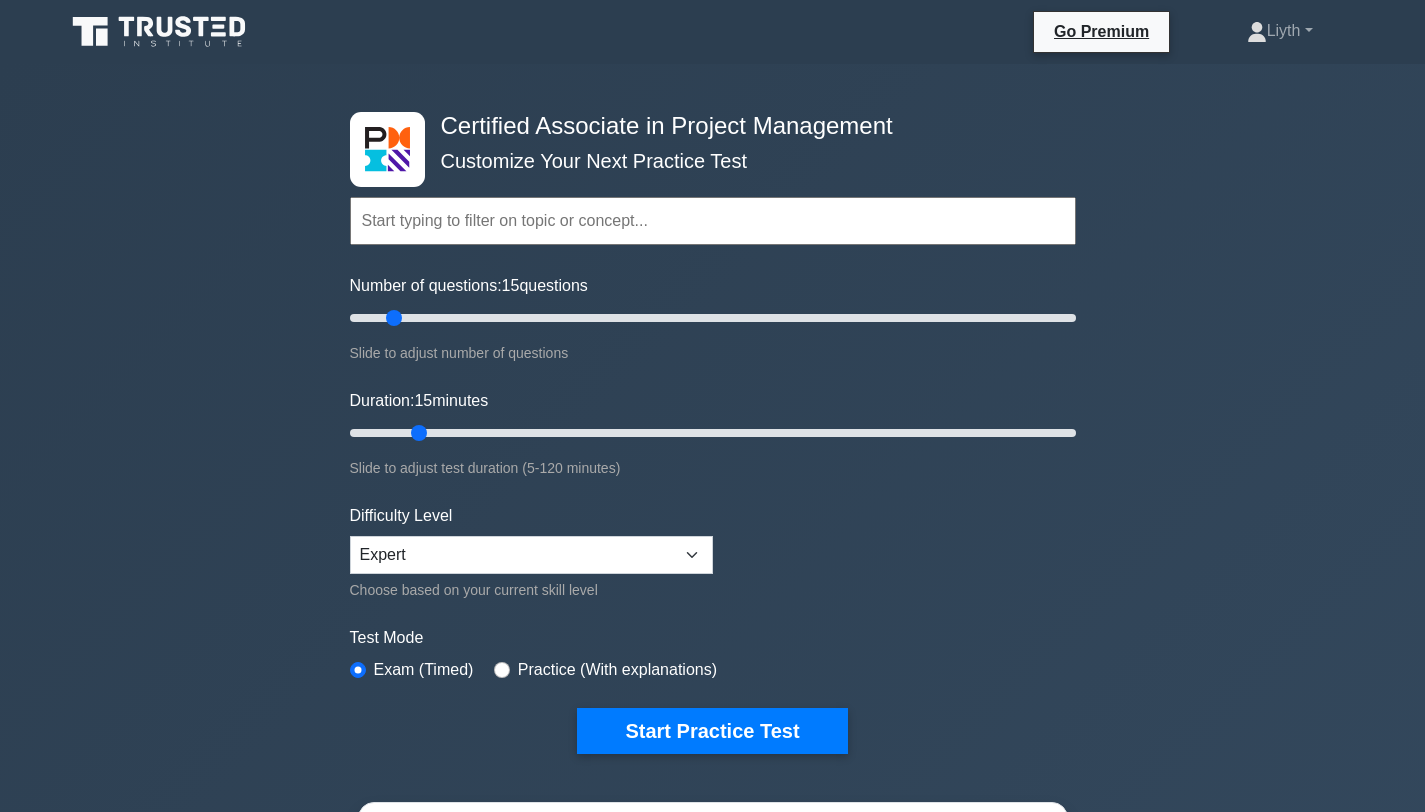 click on "Topics
Project Scope Management
Project Time Management
Project Cost Management
Project Quality Management
Project Risk Management
Project Integration Management
Project Communication Management
Project Human Resource Management
Project Procurement Management" at bounding box center [713, 445] 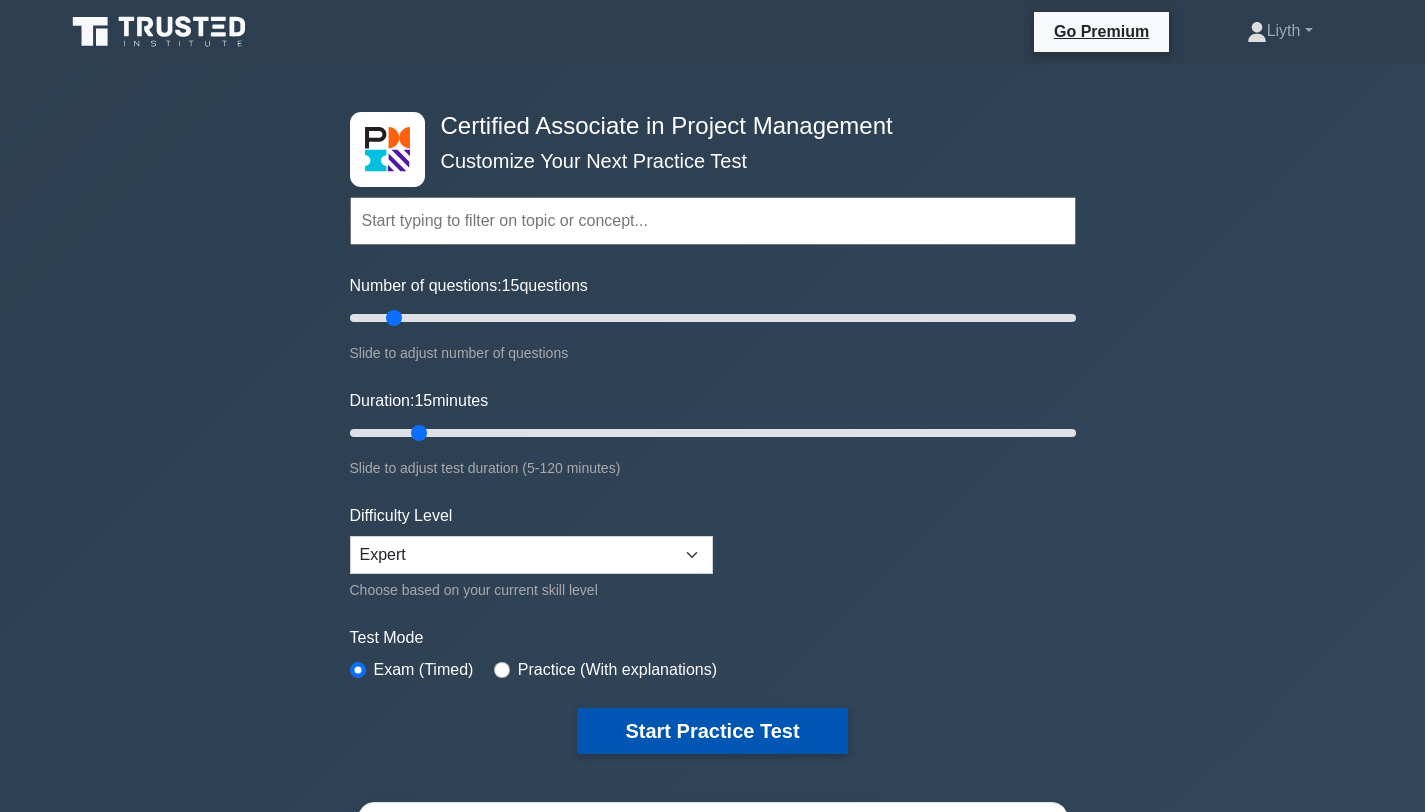click on "Start Practice Test" at bounding box center (712, 731) 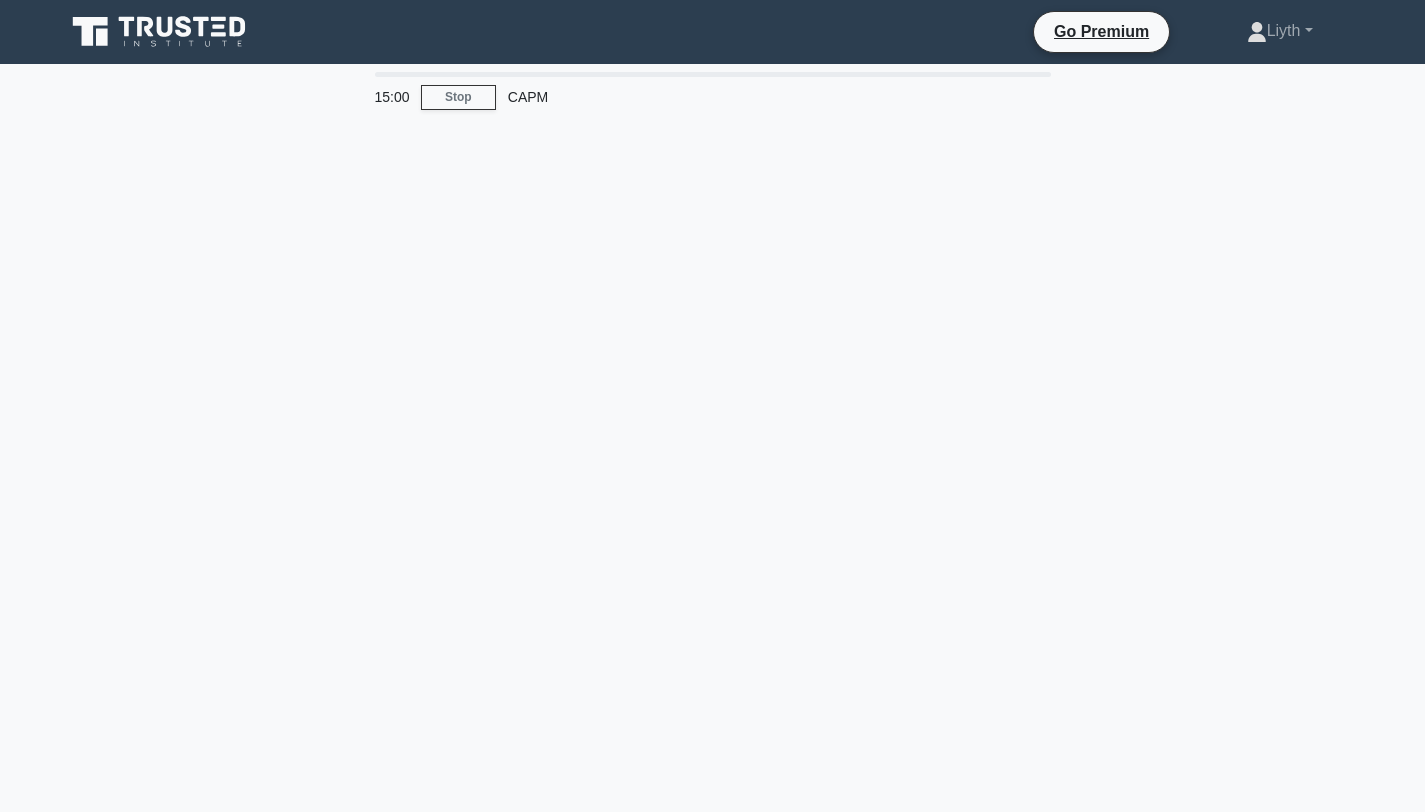scroll, scrollTop: 0, scrollLeft: 0, axis: both 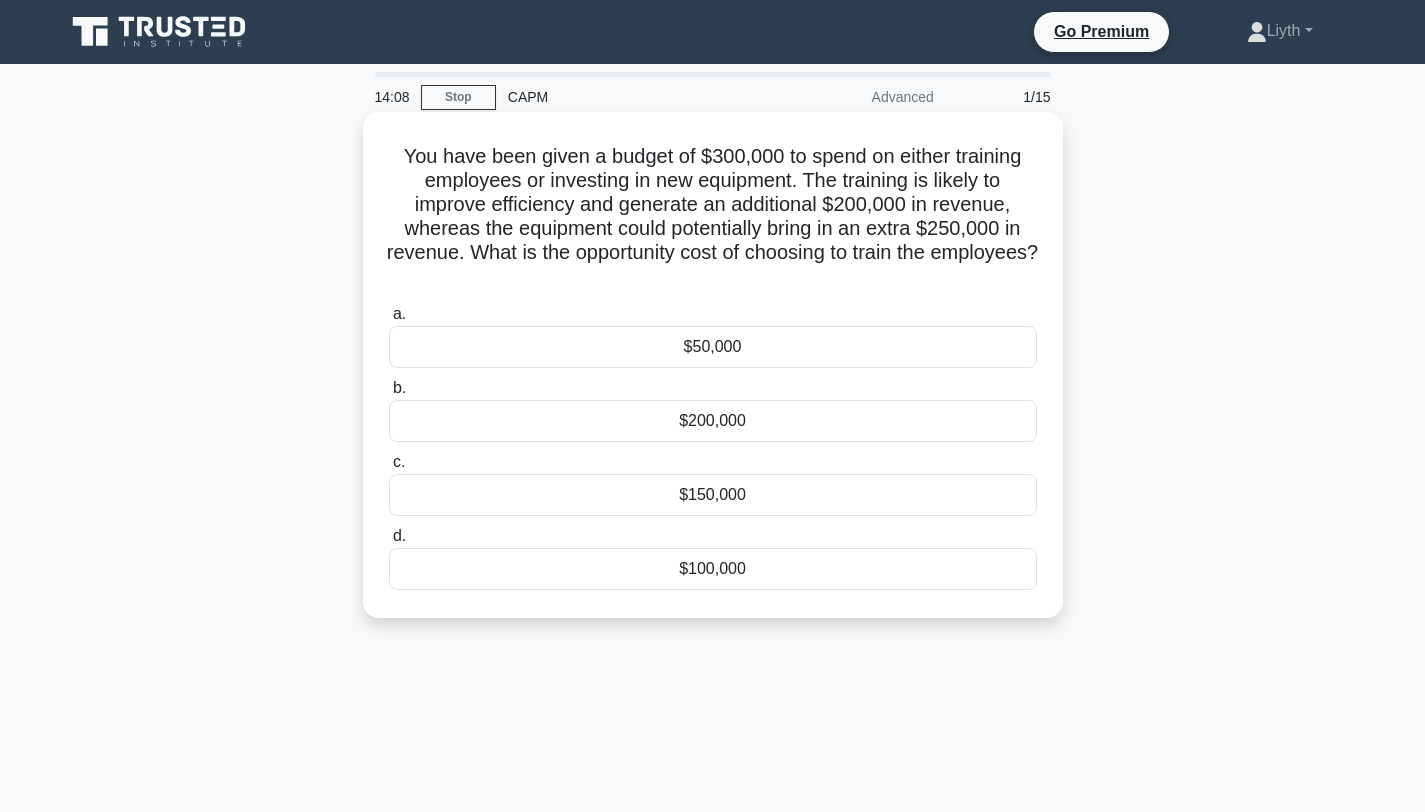 click on "$100,000" at bounding box center (713, 569) 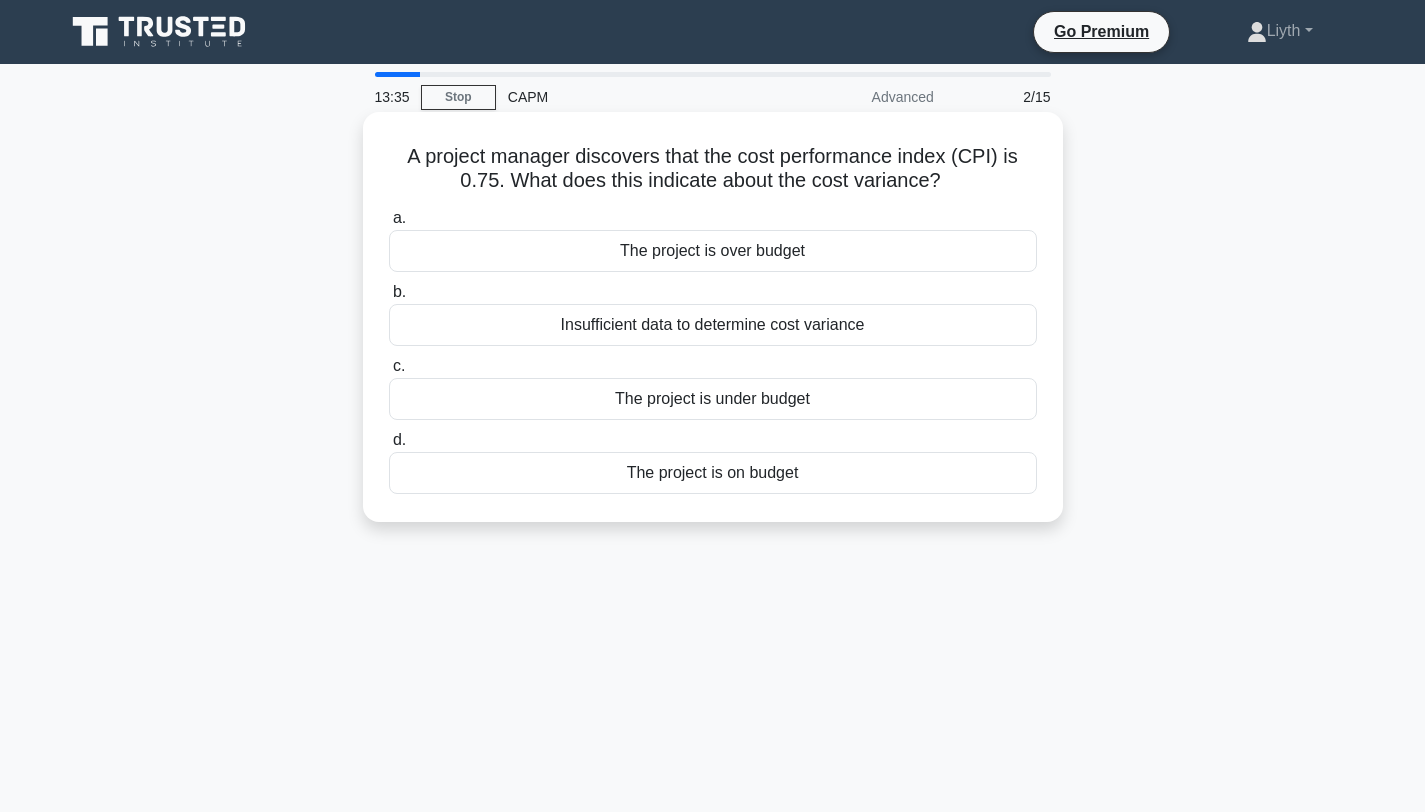 click on "The project is over budget" at bounding box center (713, 251) 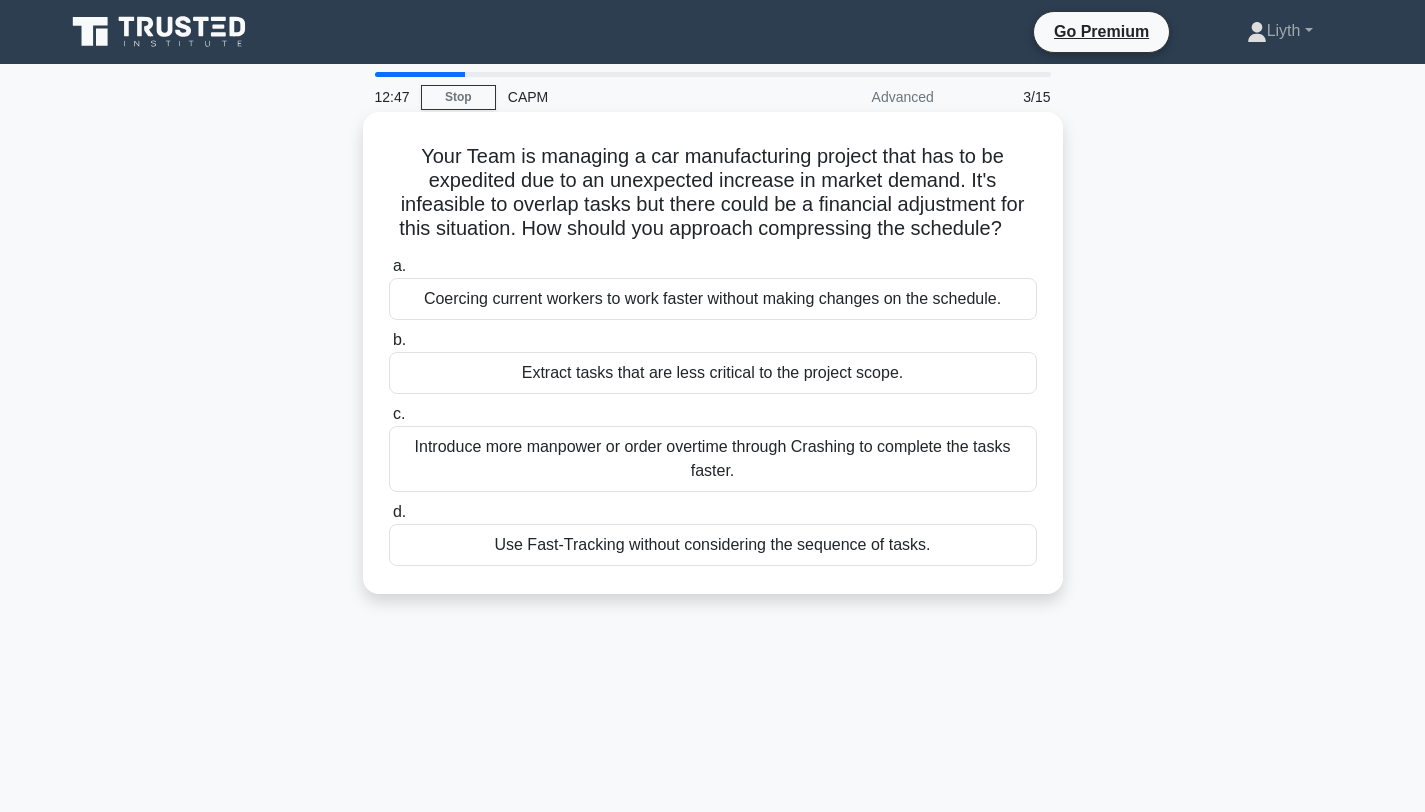 click on "Introduce more manpower or order overtime through Crashing to complete the tasks faster." at bounding box center [713, 459] 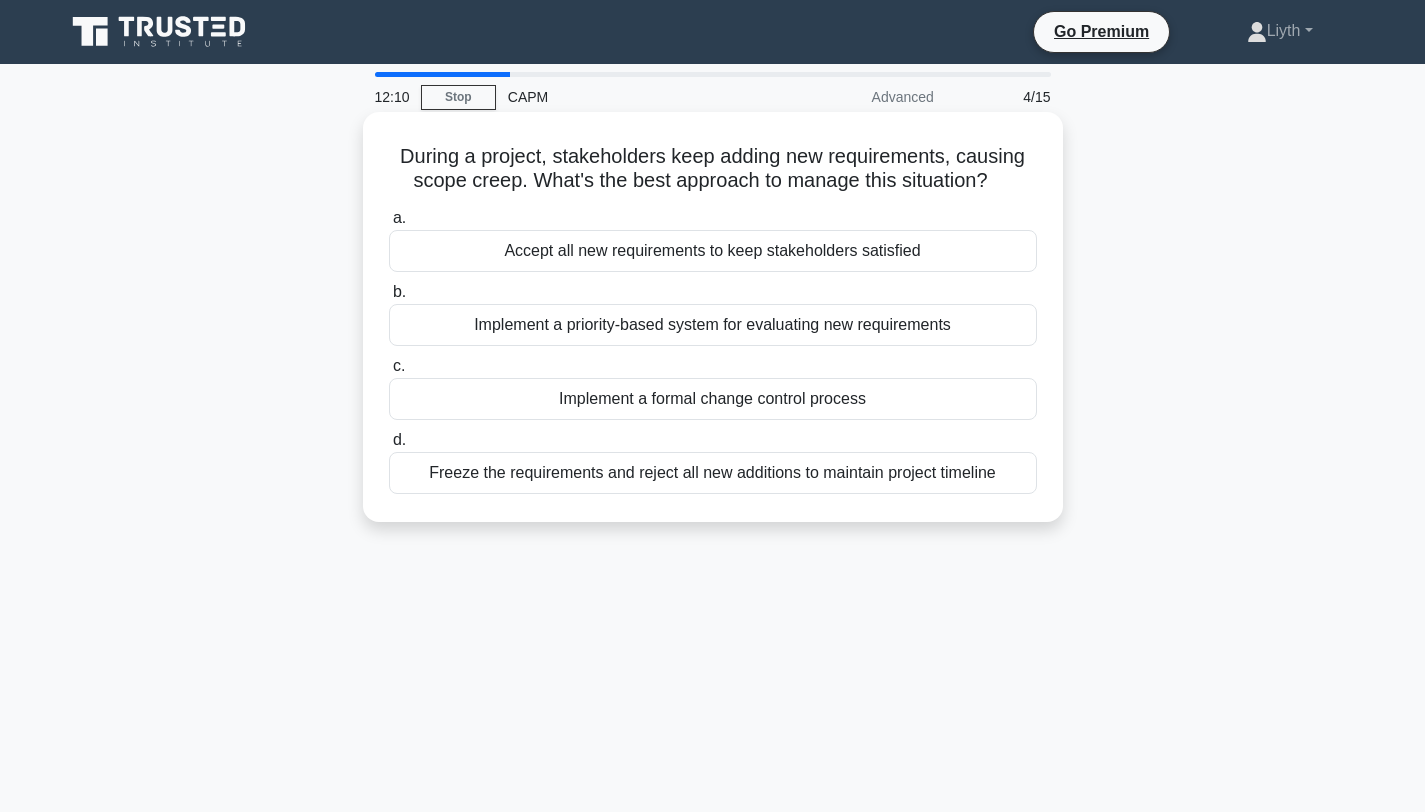 click on "Implement a formal change control process" at bounding box center (713, 399) 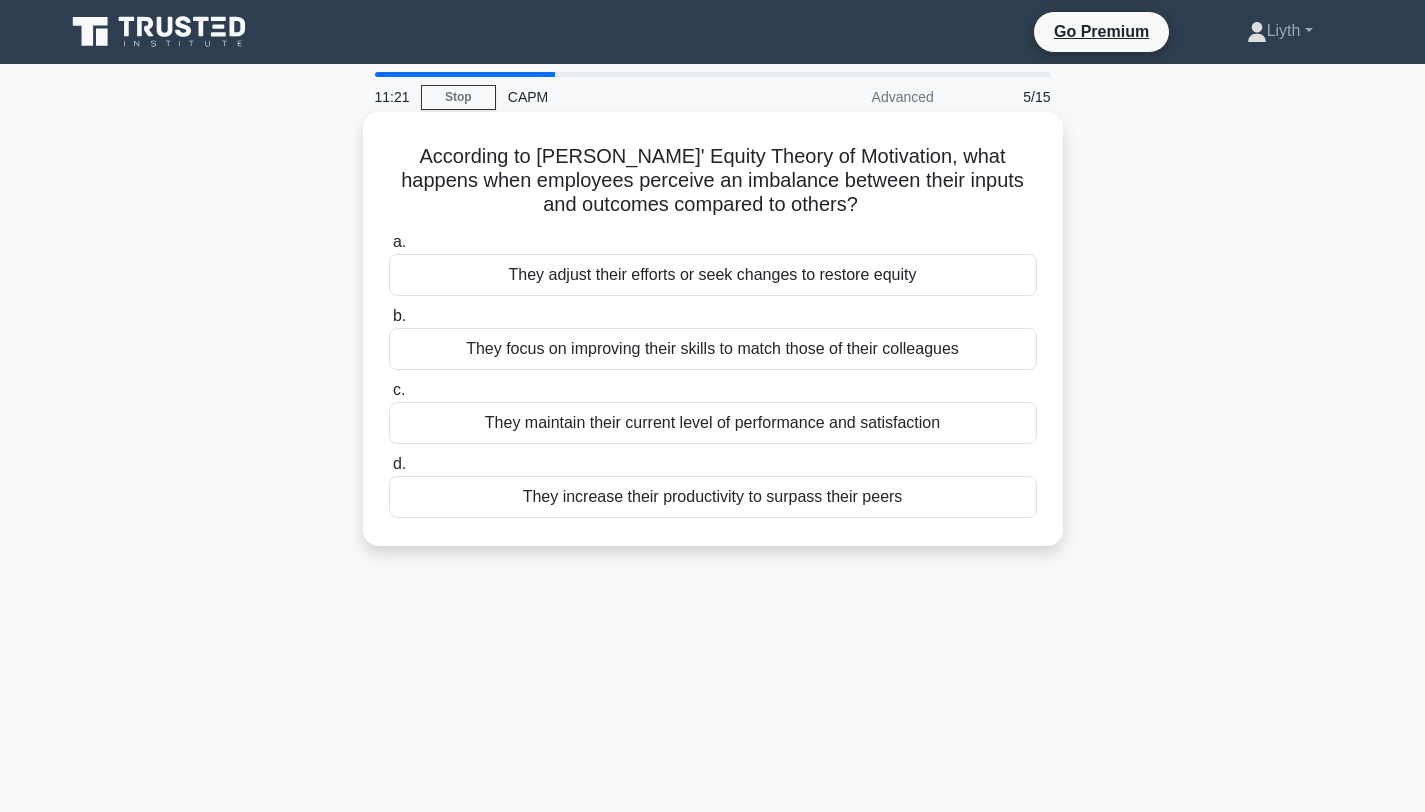 click on "They focus on improving their skills to match those of their colleagues" at bounding box center (713, 349) 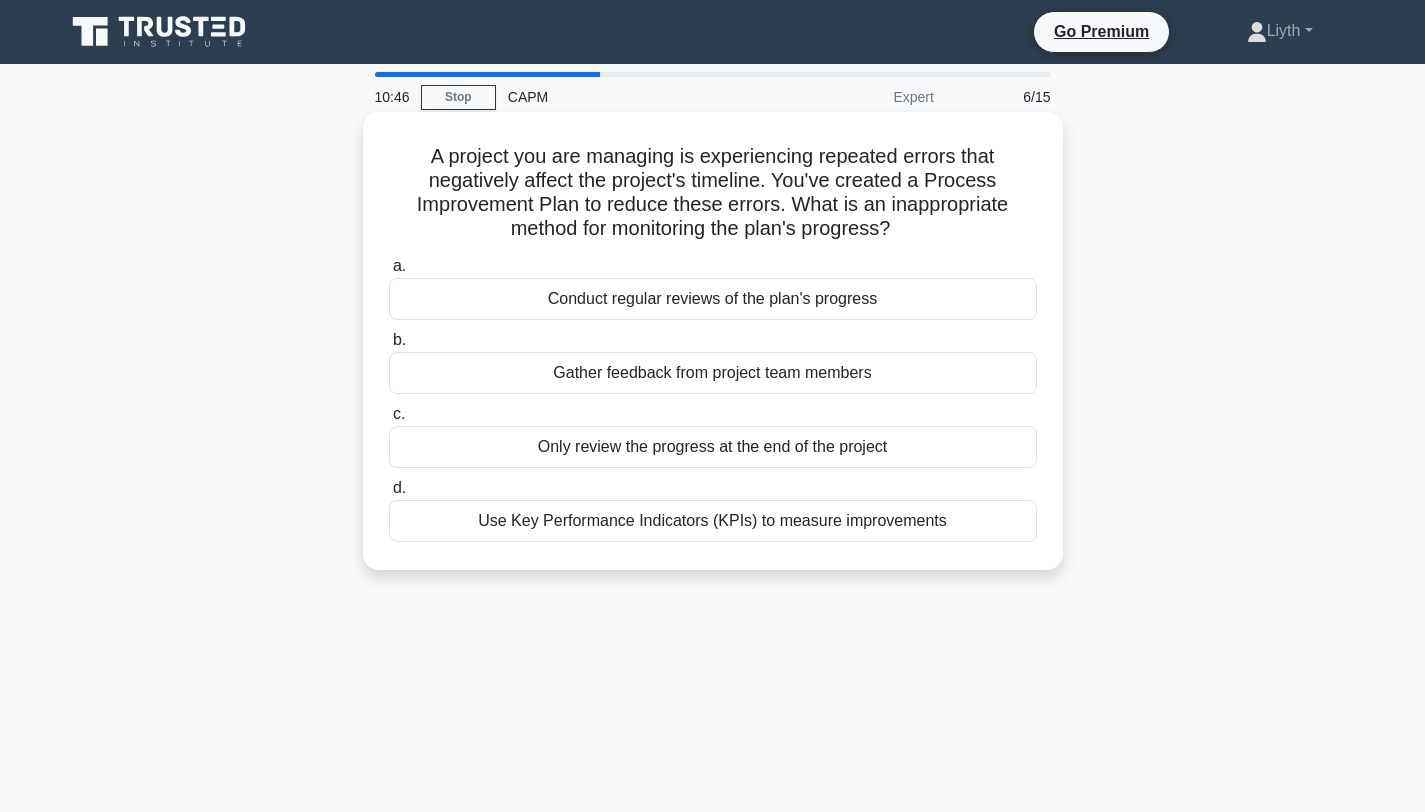 click on "Only review the progress at the end of the project" at bounding box center [713, 447] 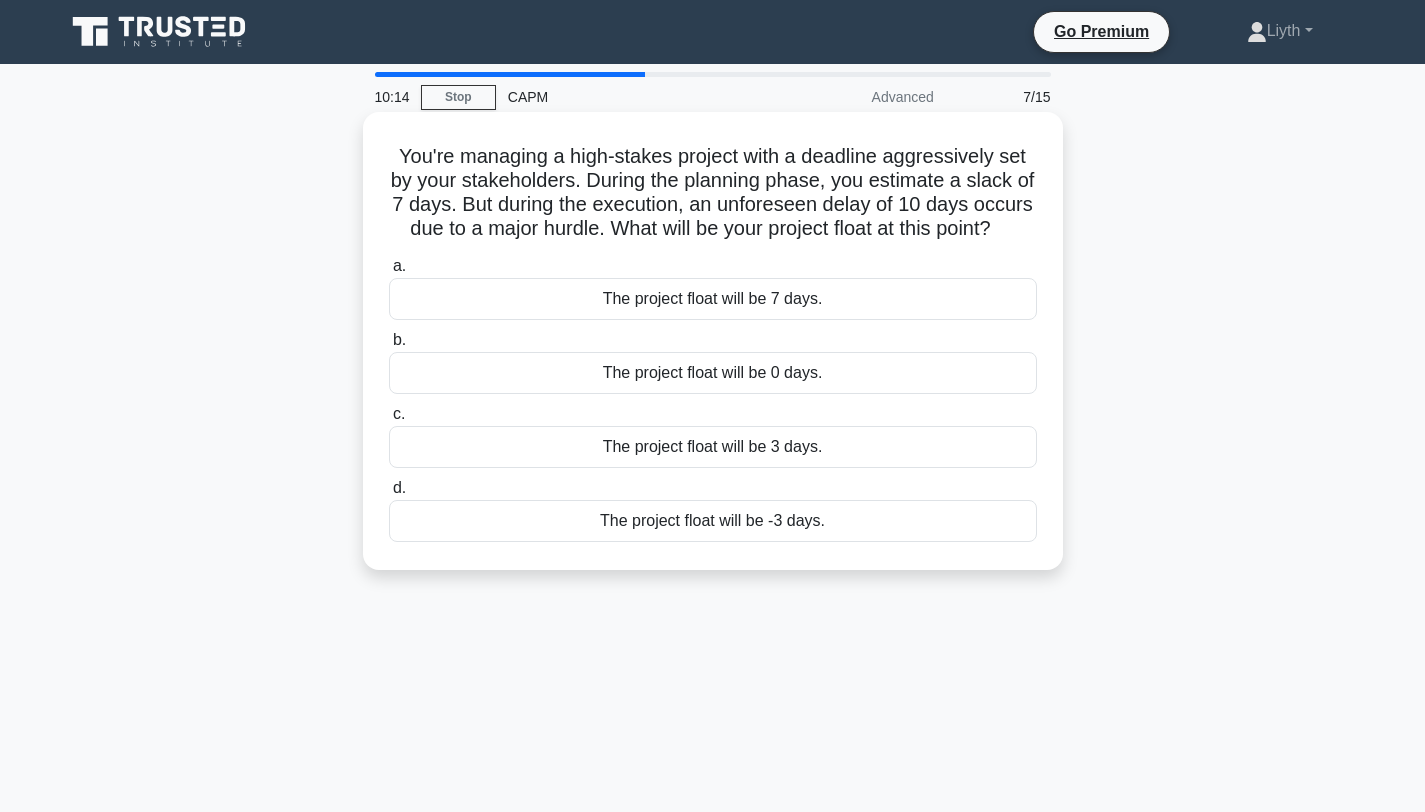 click on "The project float will be -3 days." at bounding box center (713, 521) 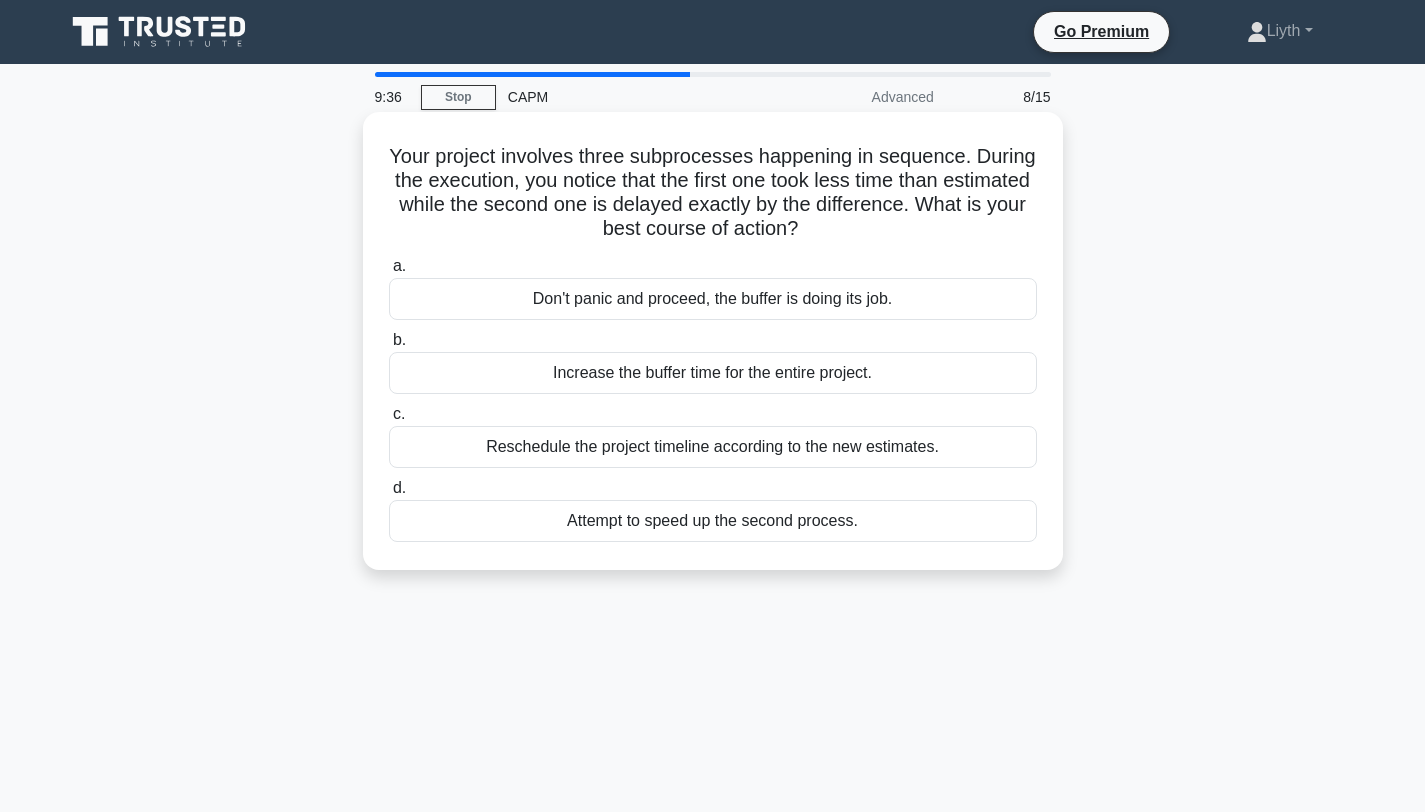 click on "Don't panic and proceed, the buffer is doing its job." at bounding box center (713, 299) 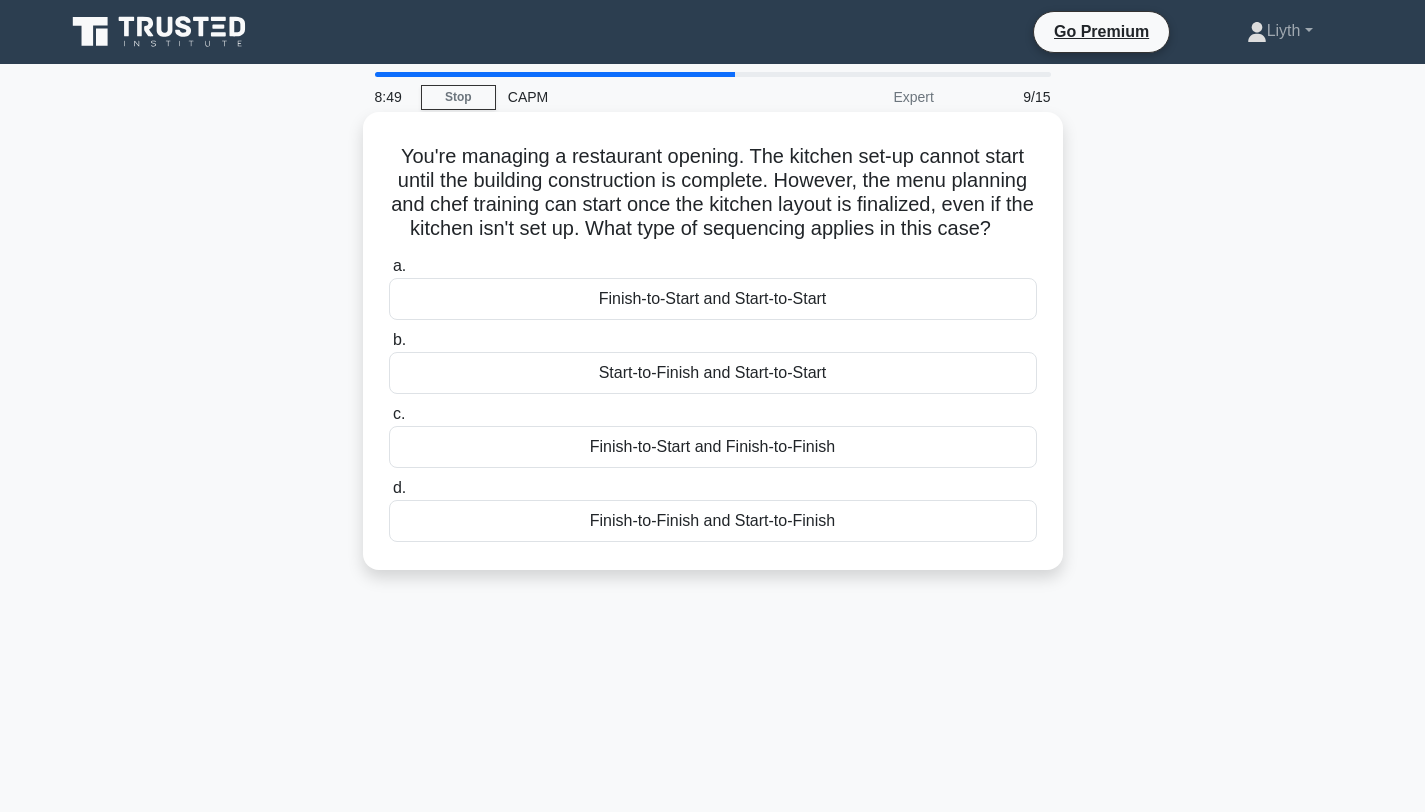 click on "Finish-to-Start and Start-to-Start" at bounding box center [713, 299] 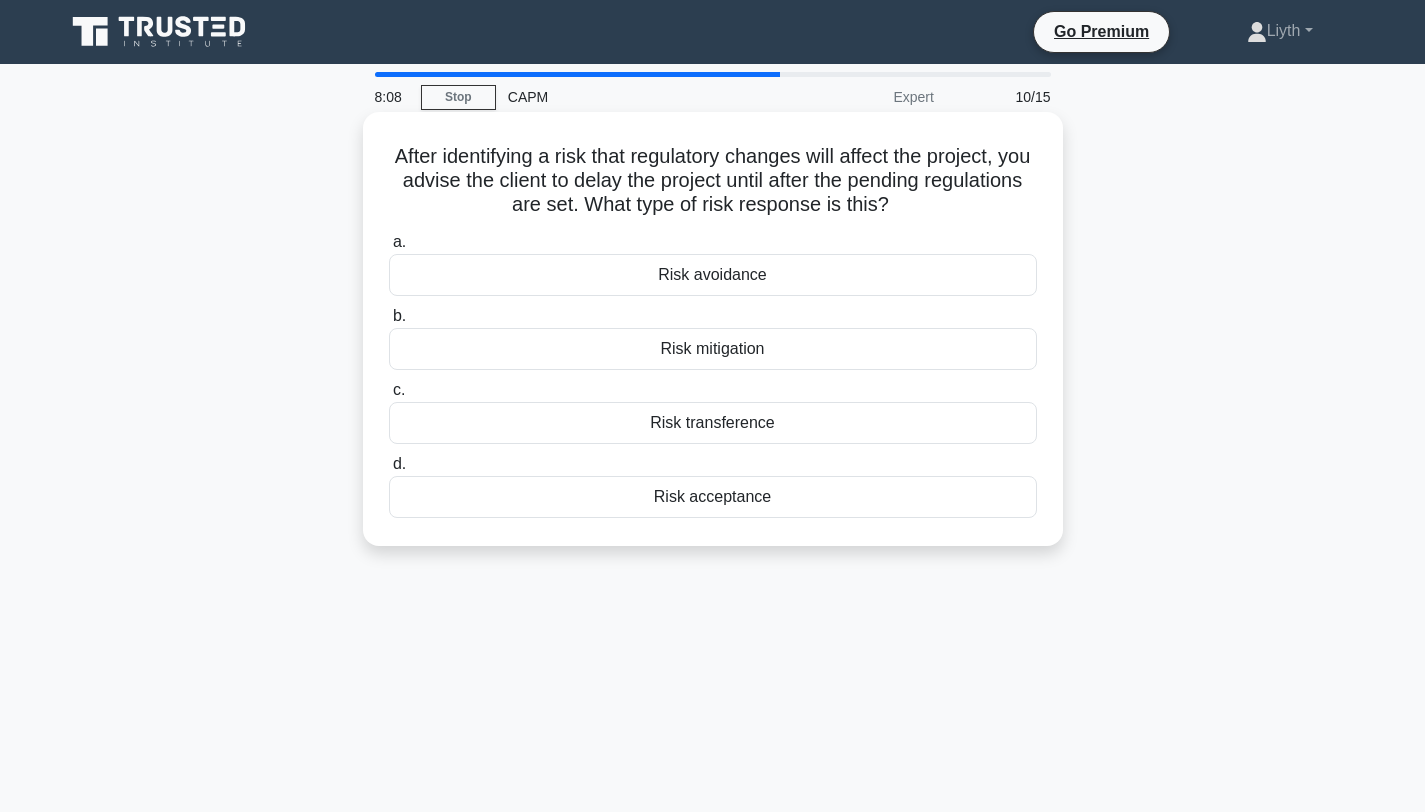 click on "Risk avoidance" at bounding box center [713, 275] 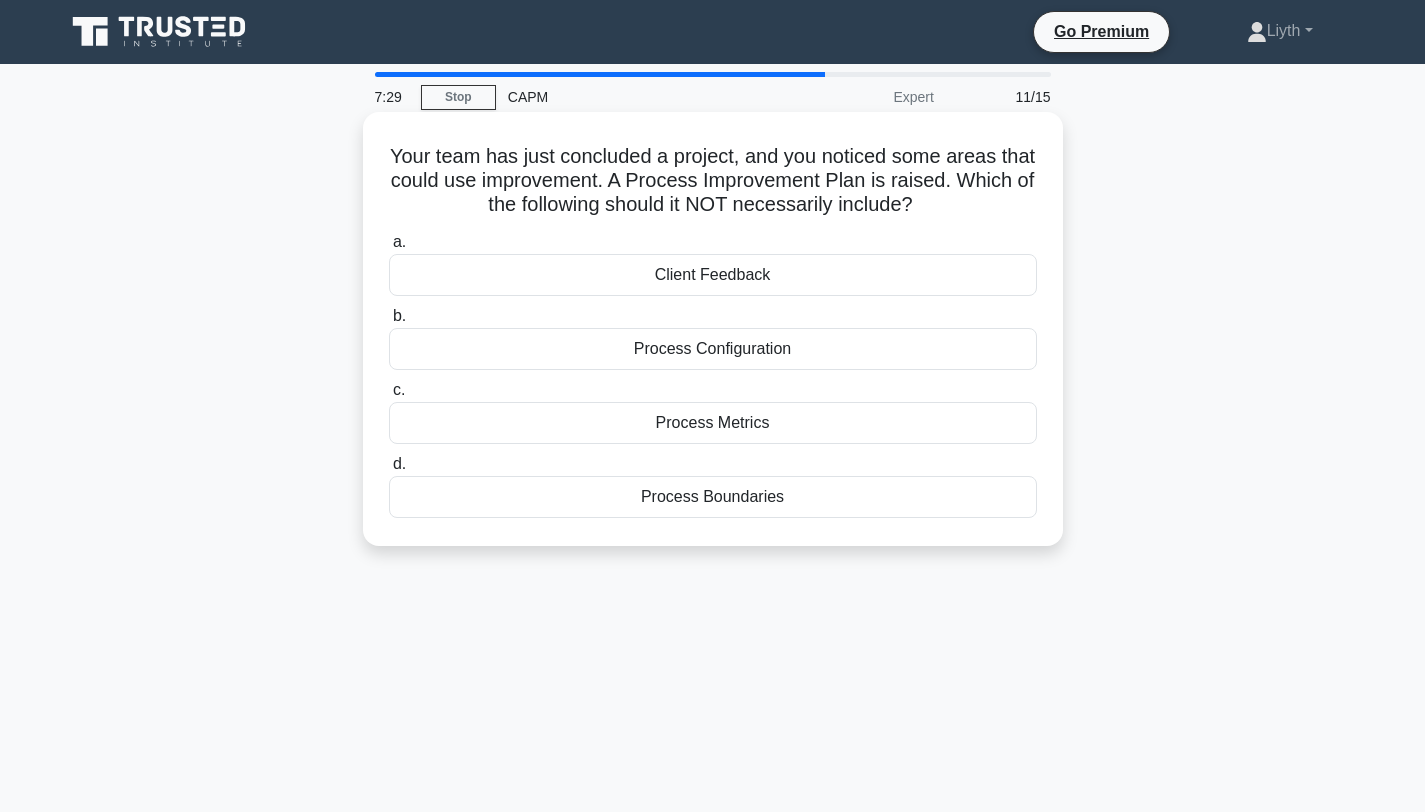 click on "Process Metrics" at bounding box center [713, 423] 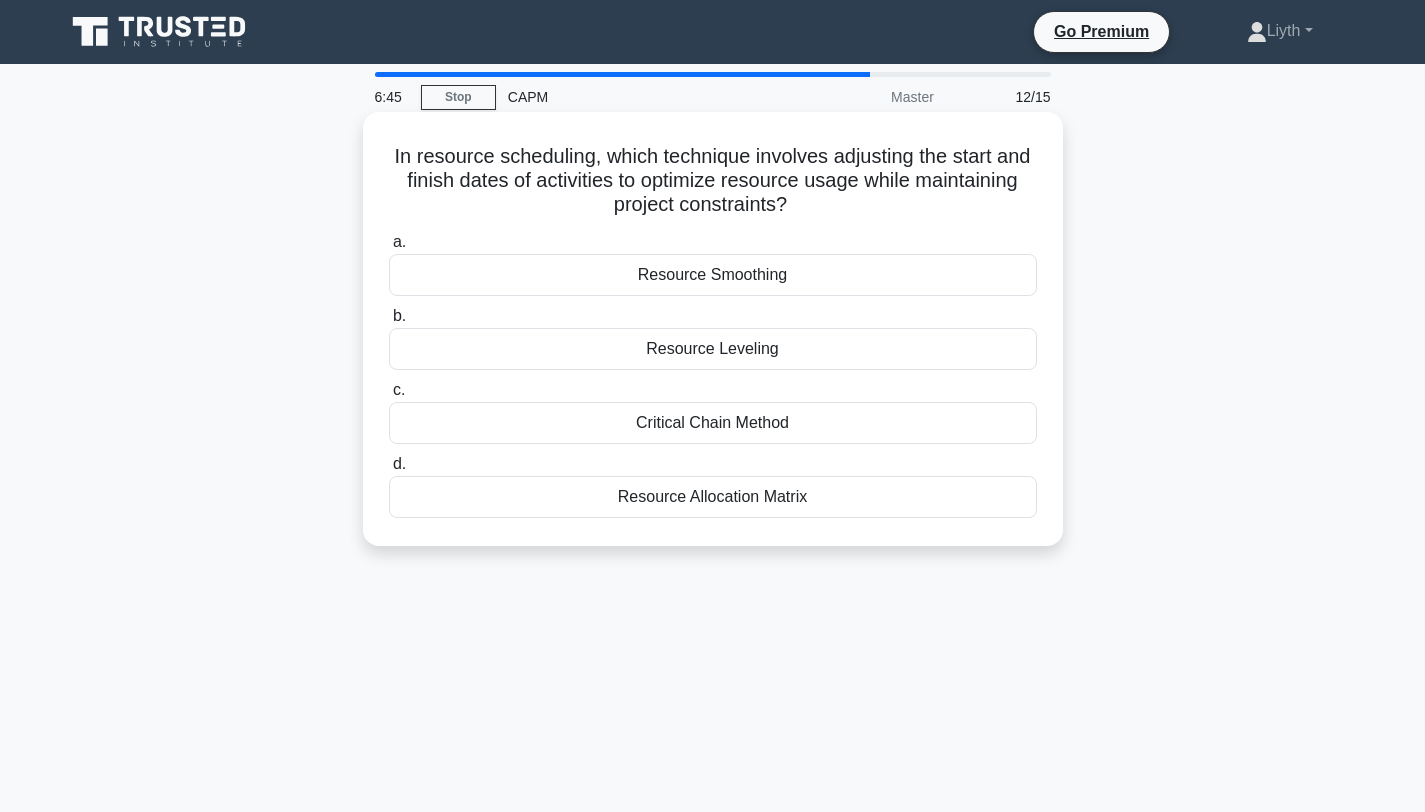 click on "Resource Smoothing" at bounding box center [713, 275] 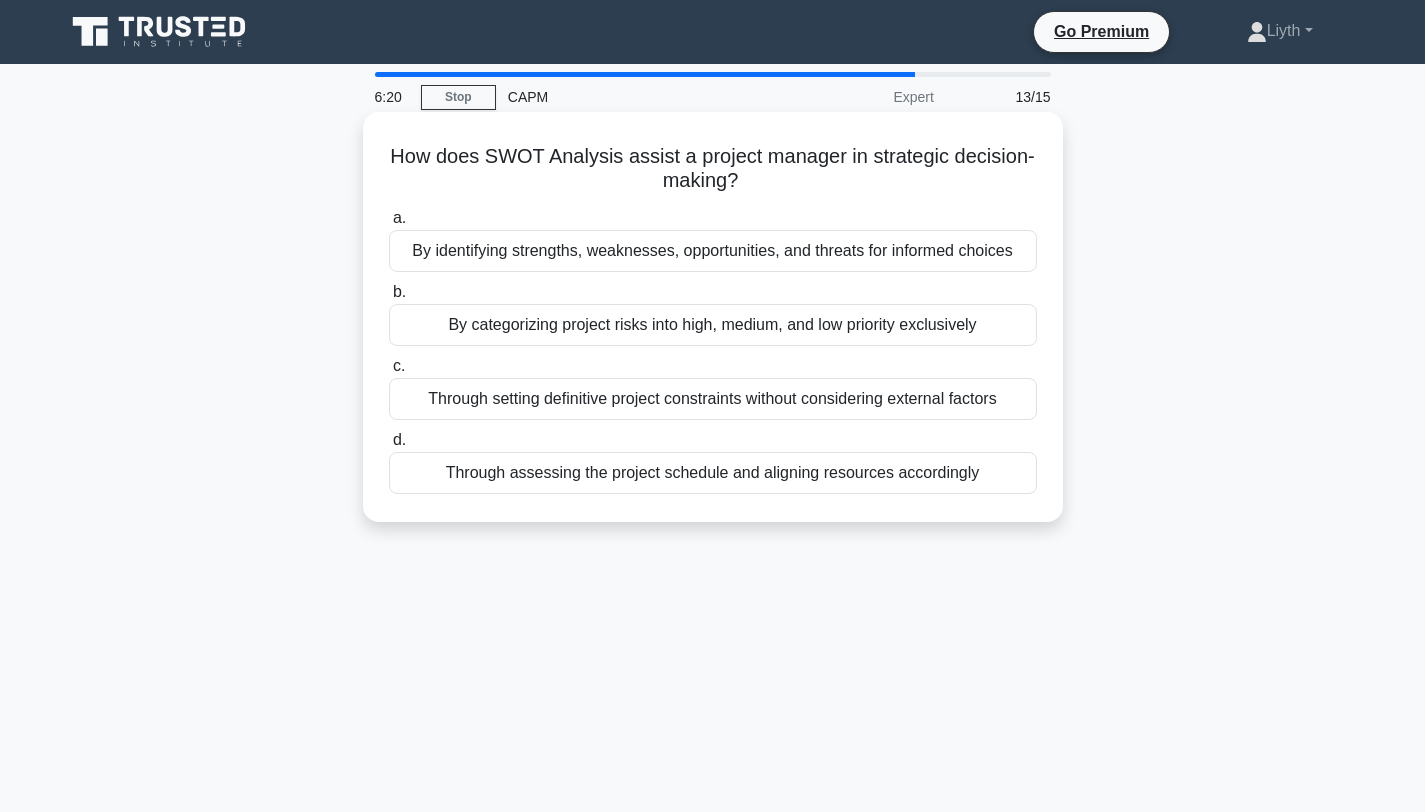 click on "By identifying strengths, weaknesses, opportunities, and threats for informed choices" at bounding box center (713, 251) 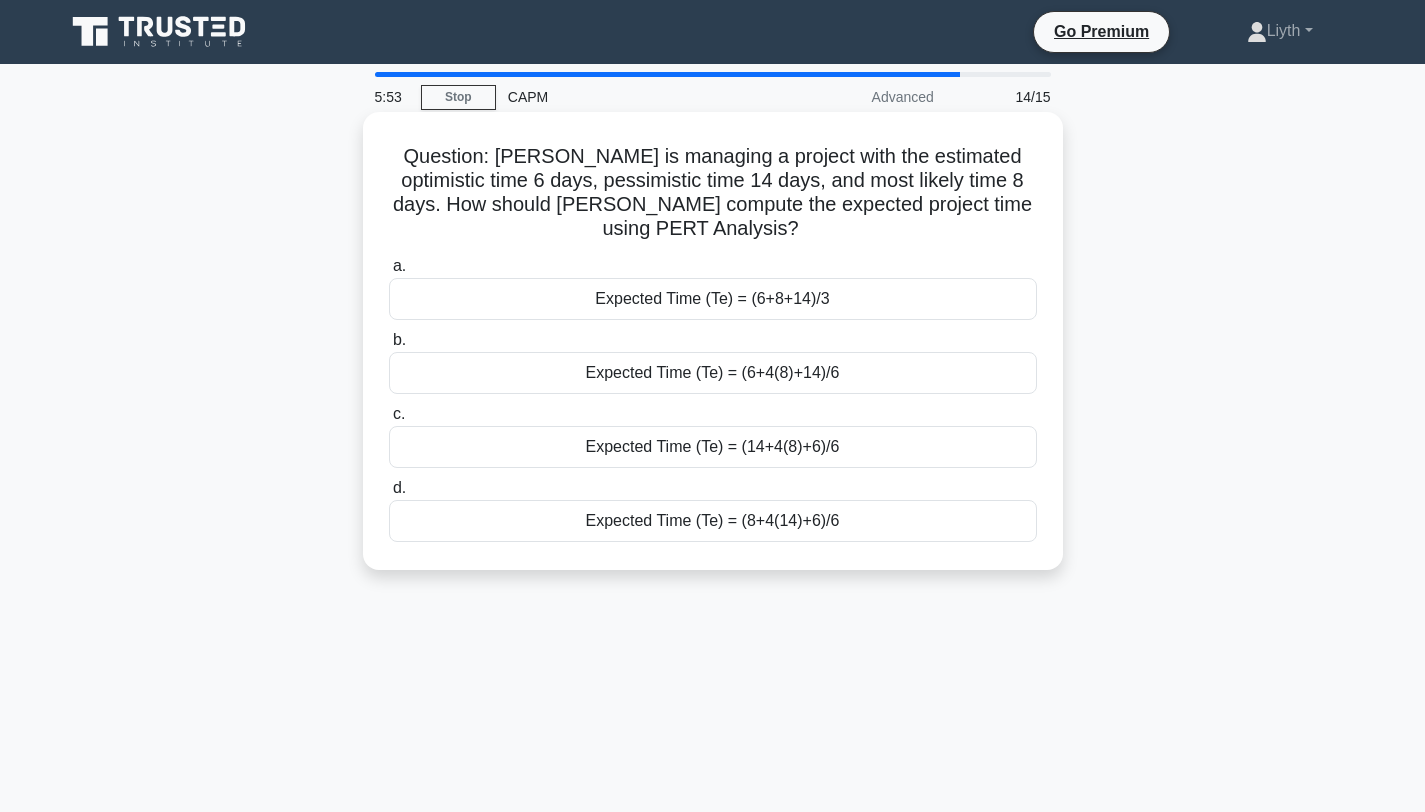 click on "Expected Time (Te) = (6+4(8)+14)/6" at bounding box center [713, 373] 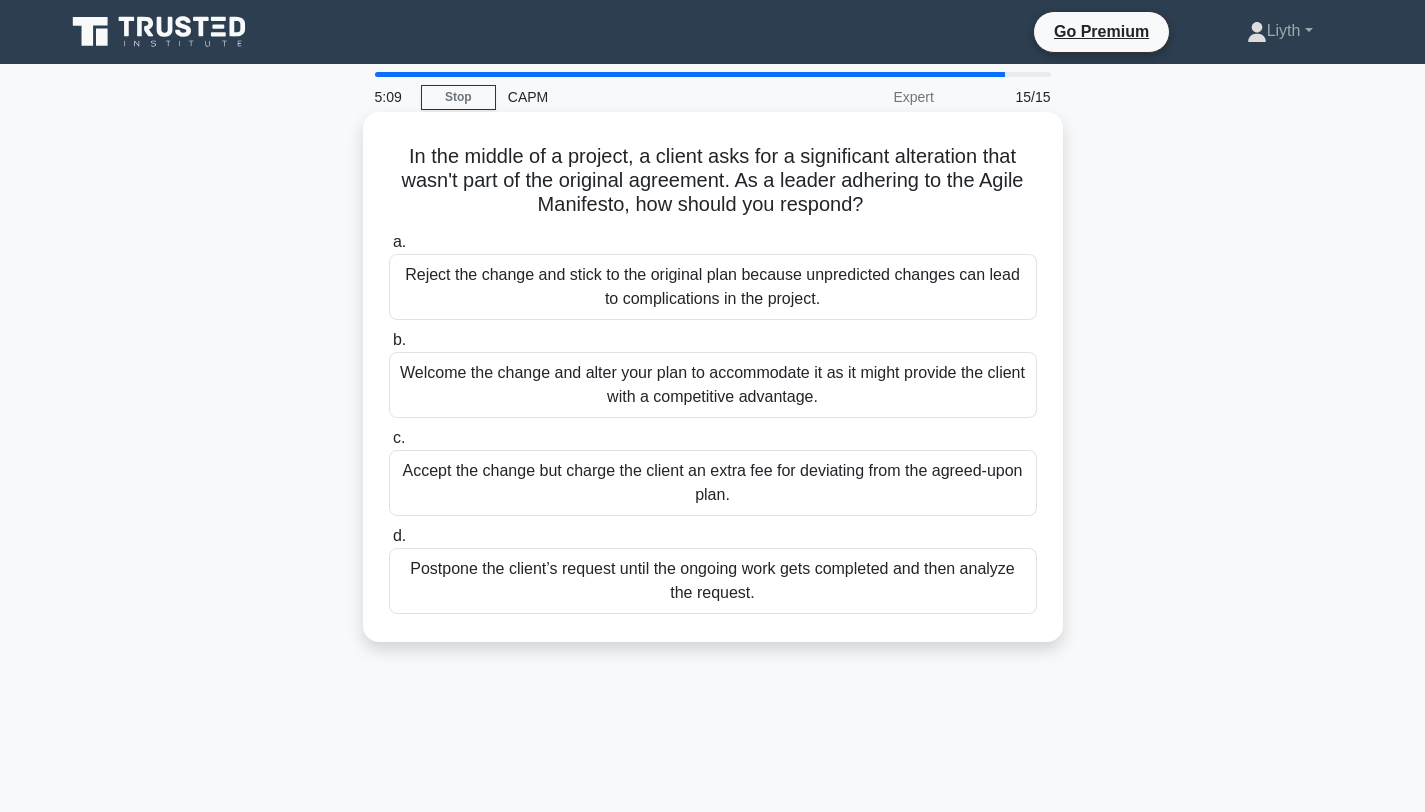 click on "Welcome the change and alter your plan to accommodate it as it might provide the client with a competitive advantage." at bounding box center [713, 385] 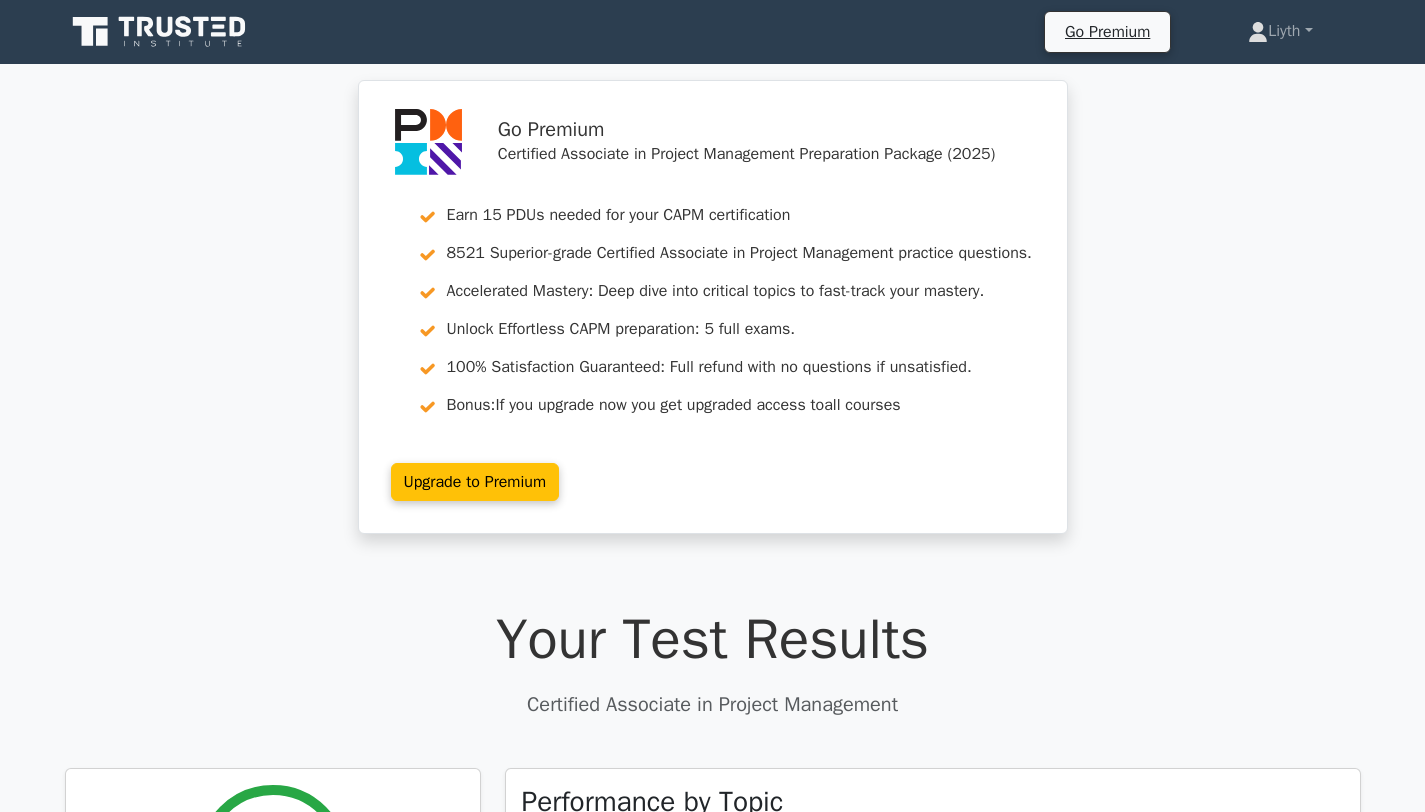 scroll, scrollTop: 0, scrollLeft: 0, axis: both 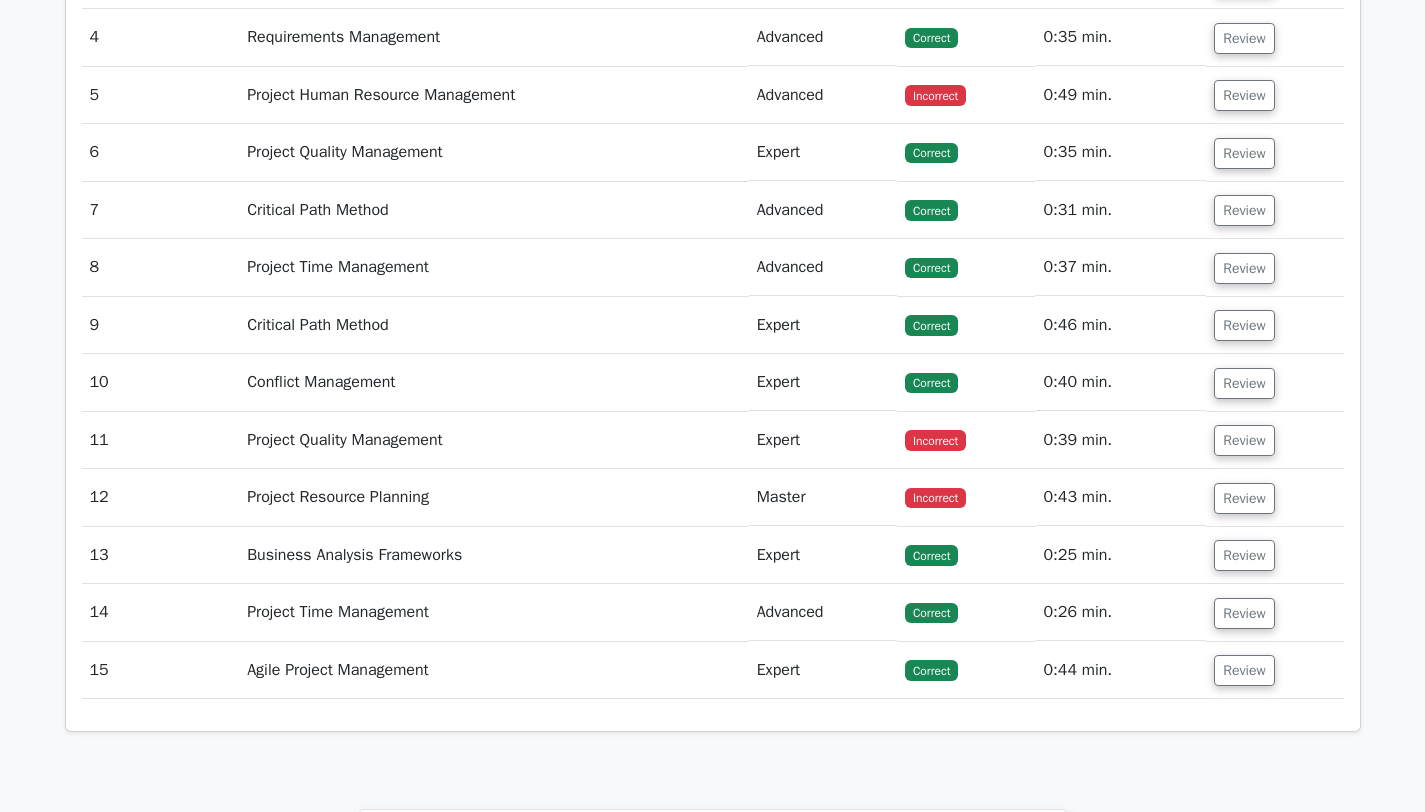 click on "Project Human Resource Management" at bounding box center (494, 95) 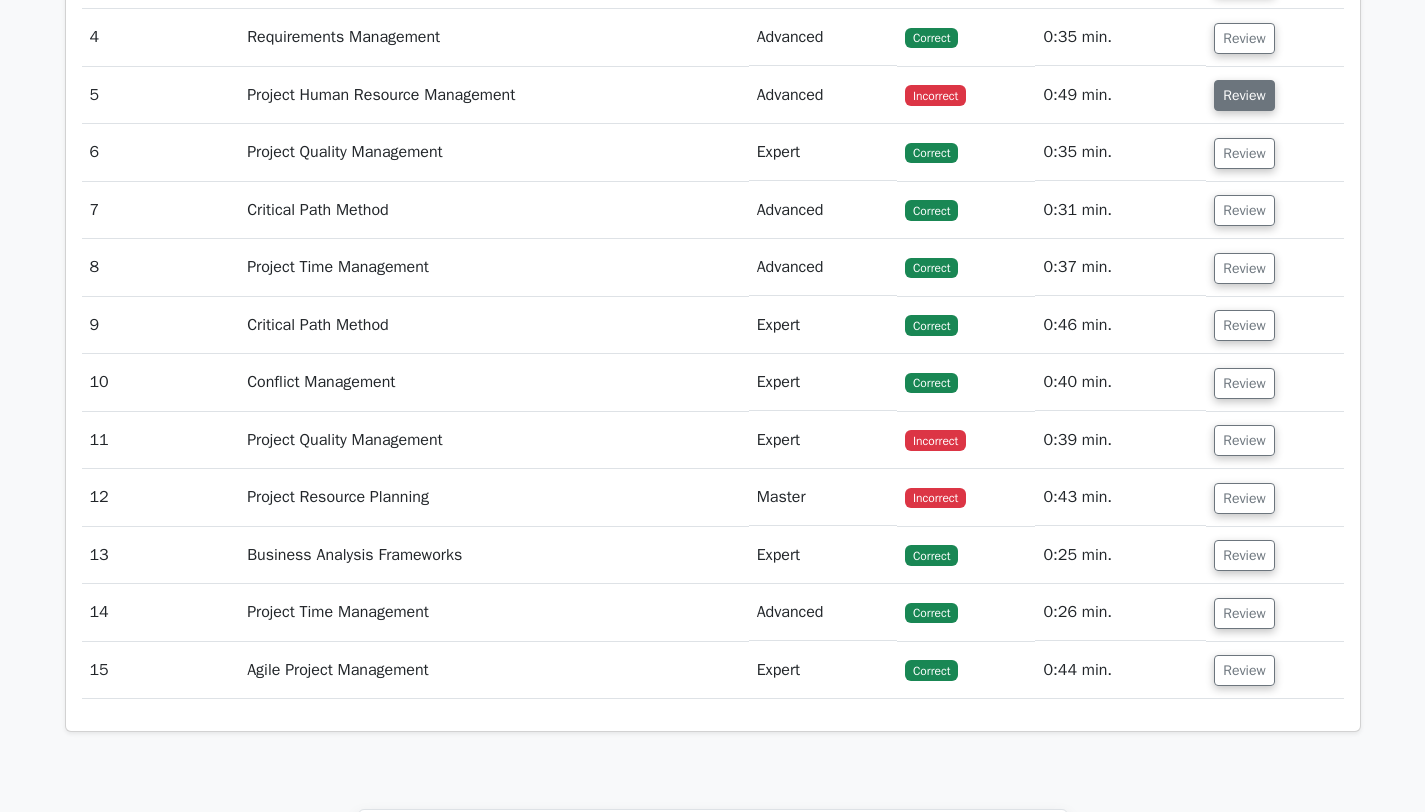 click on "Review" at bounding box center [1244, 95] 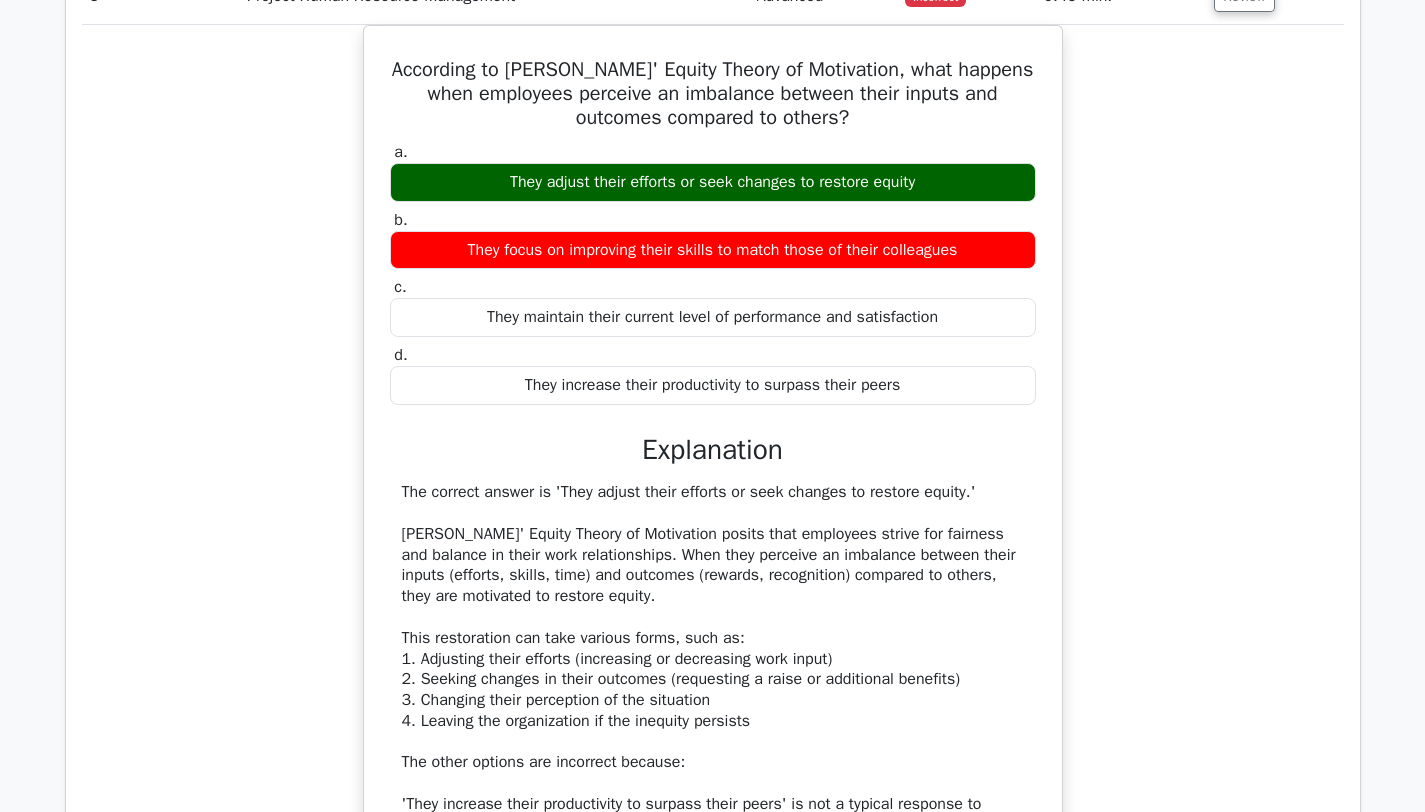 scroll, scrollTop: 2800, scrollLeft: 0, axis: vertical 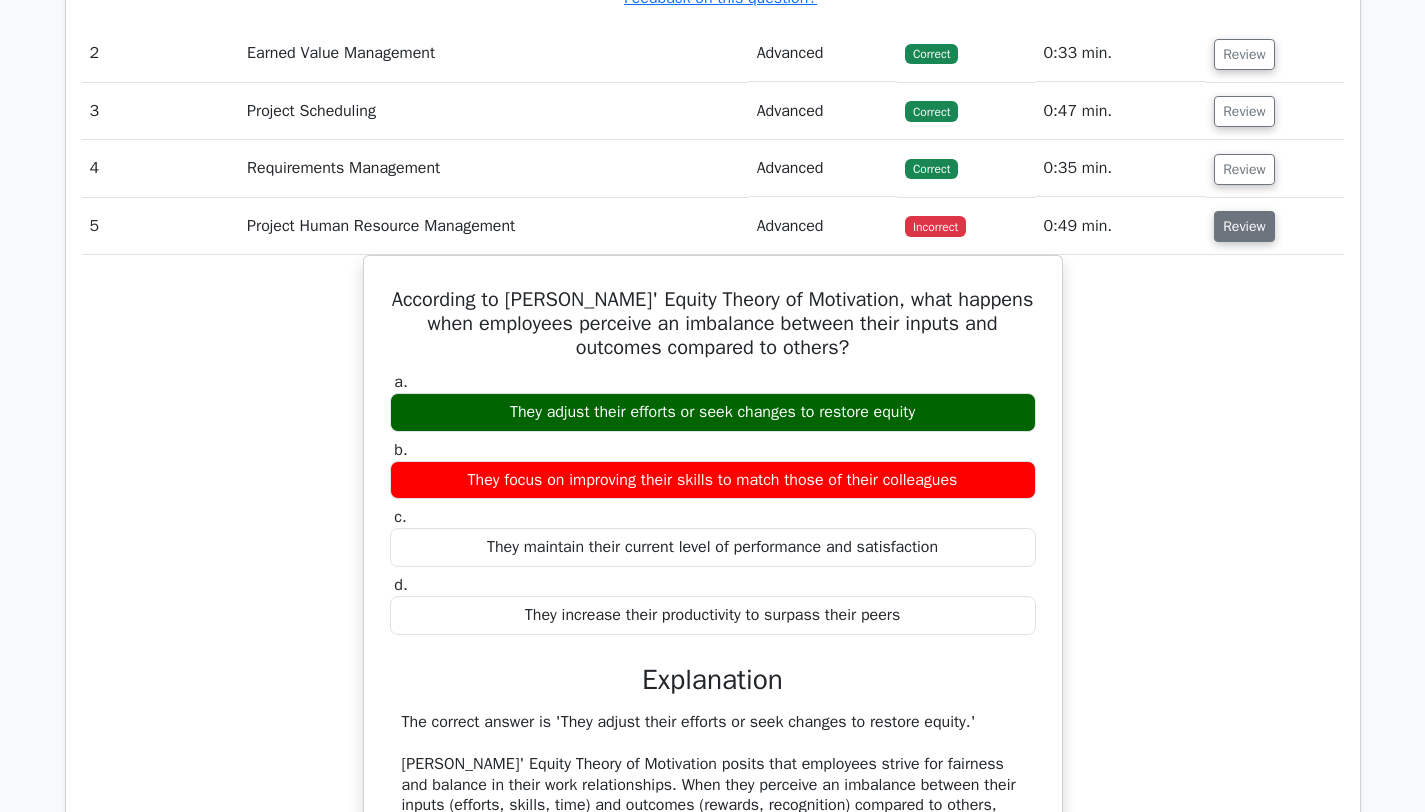 click on "Review" at bounding box center (1244, 226) 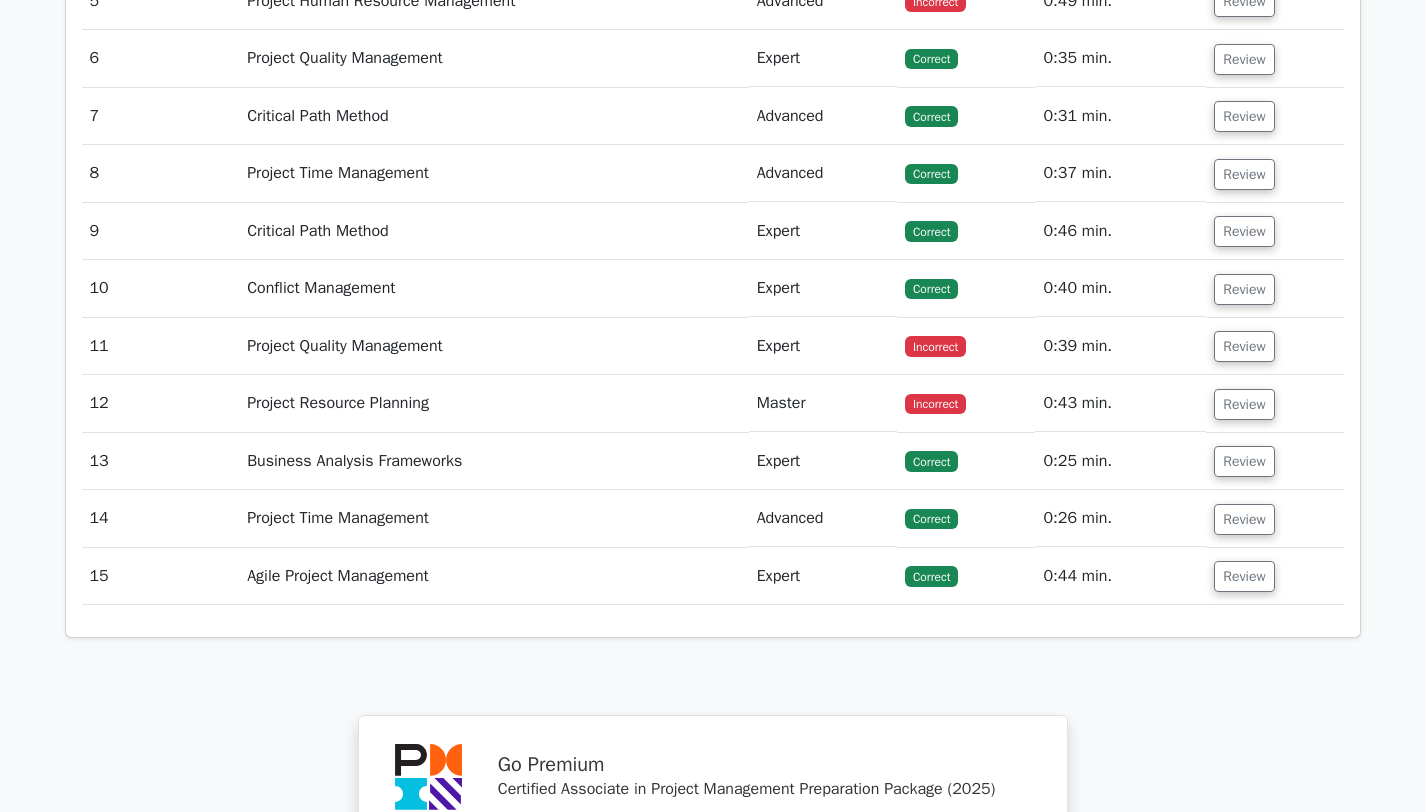 scroll, scrollTop: 3025, scrollLeft: 0, axis: vertical 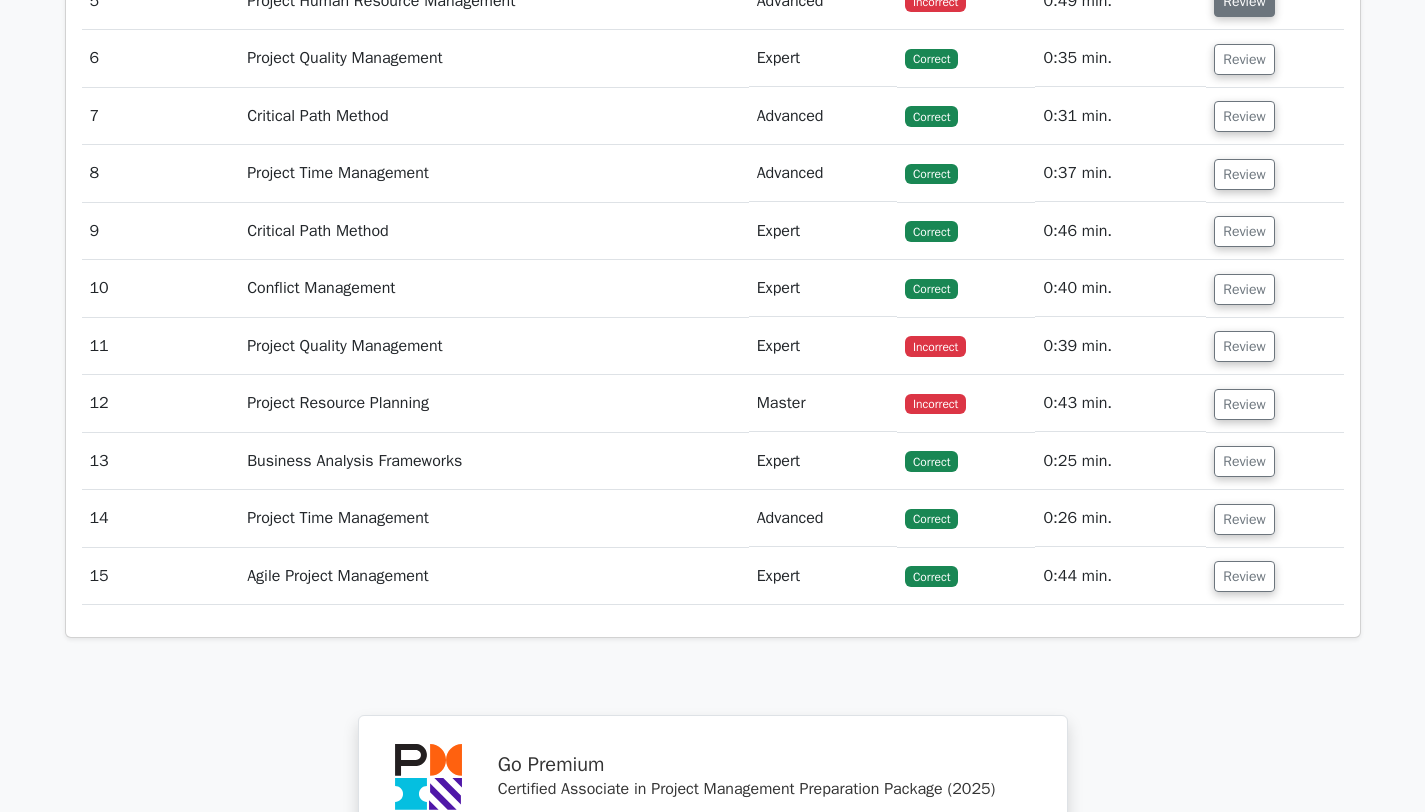click on "Review" at bounding box center [1244, 1] 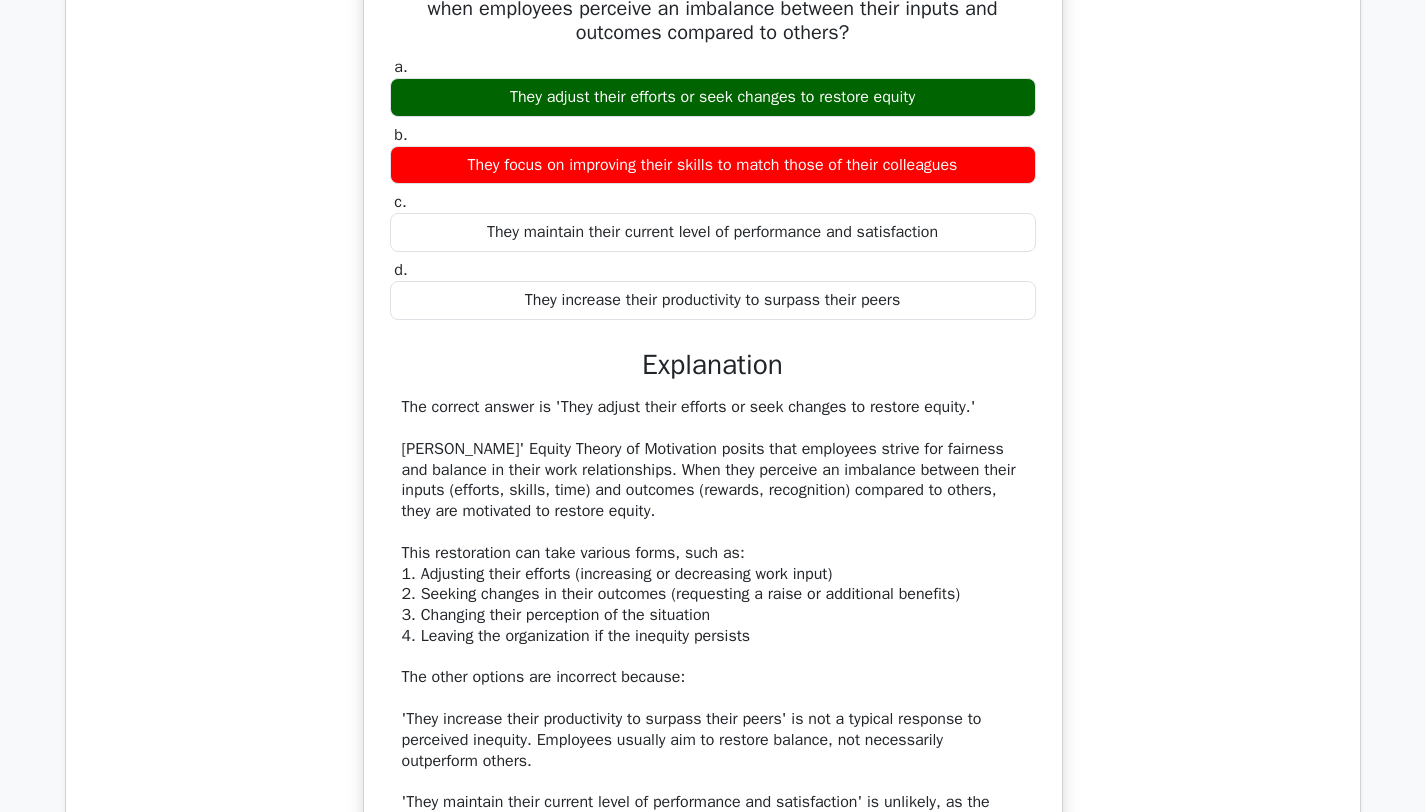 scroll, scrollTop: 2832, scrollLeft: 0, axis: vertical 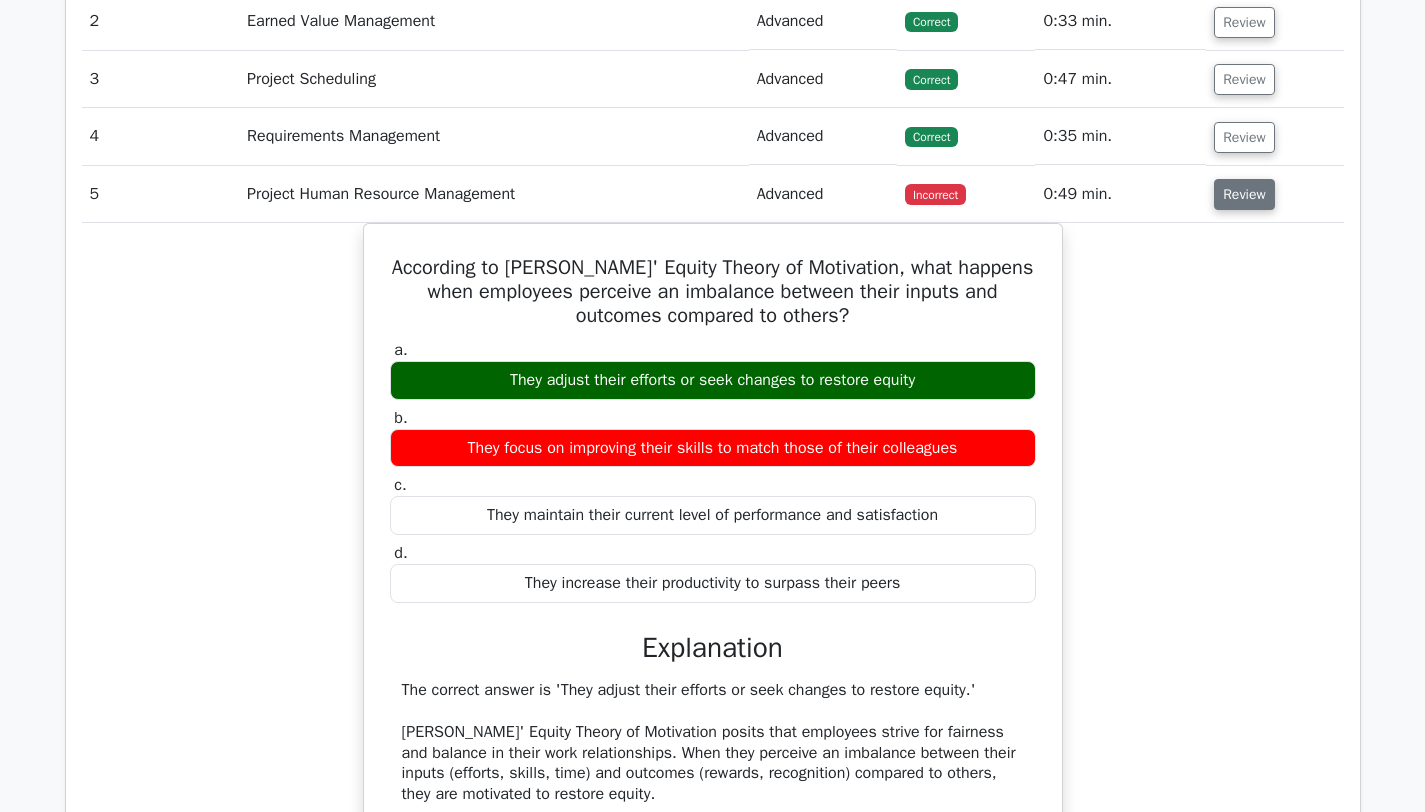 click on "Review" at bounding box center [1244, 194] 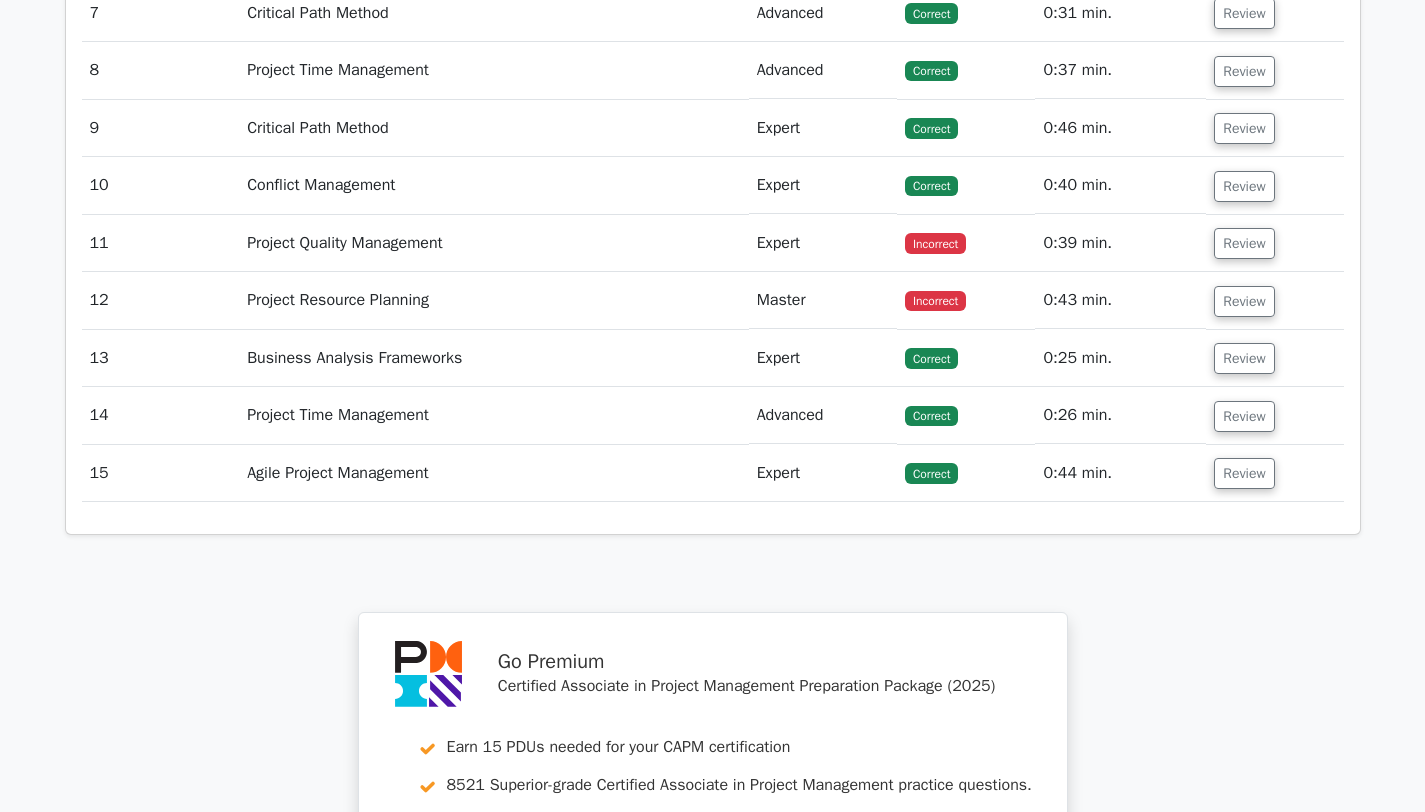 scroll, scrollTop: 3230, scrollLeft: 0, axis: vertical 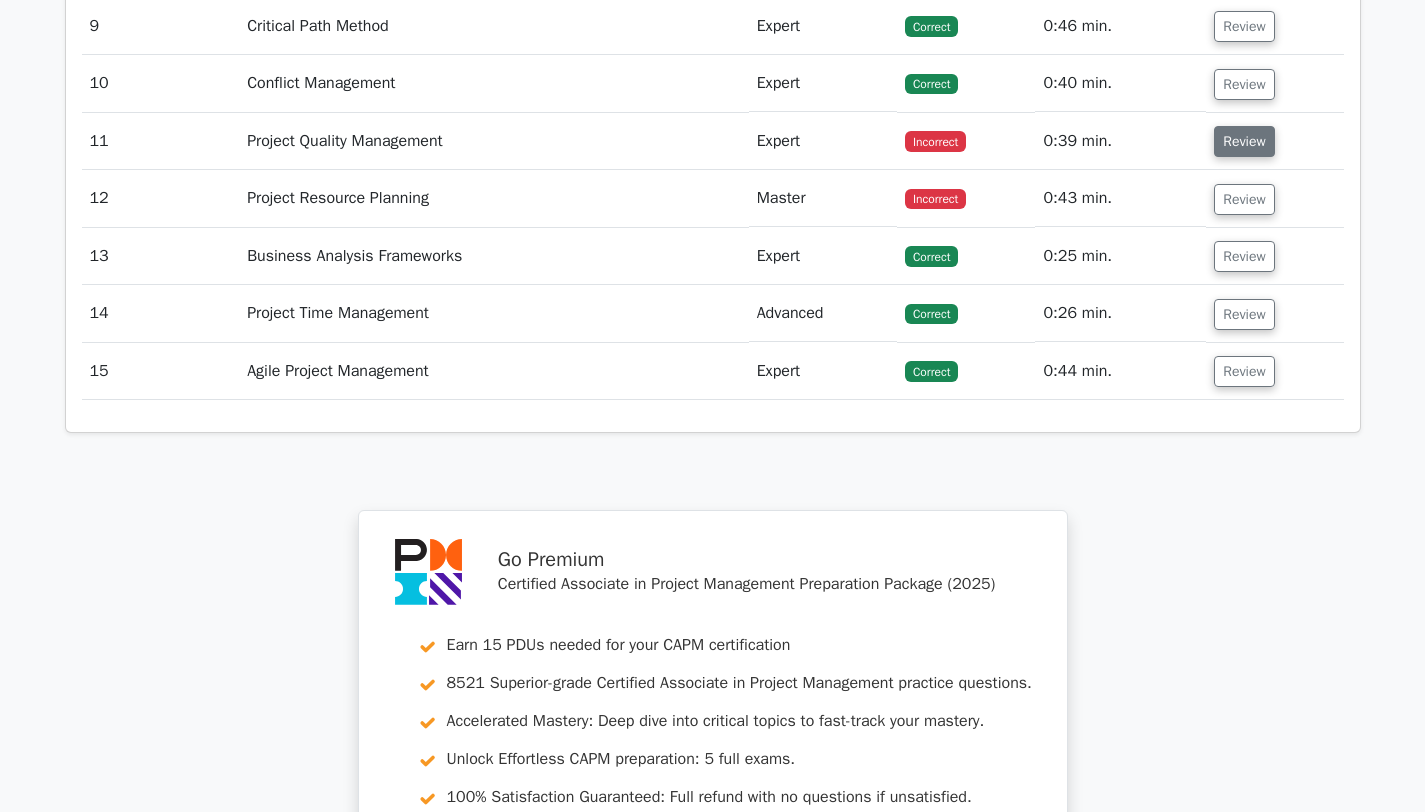 click on "Review" at bounding box center [1244, 141] 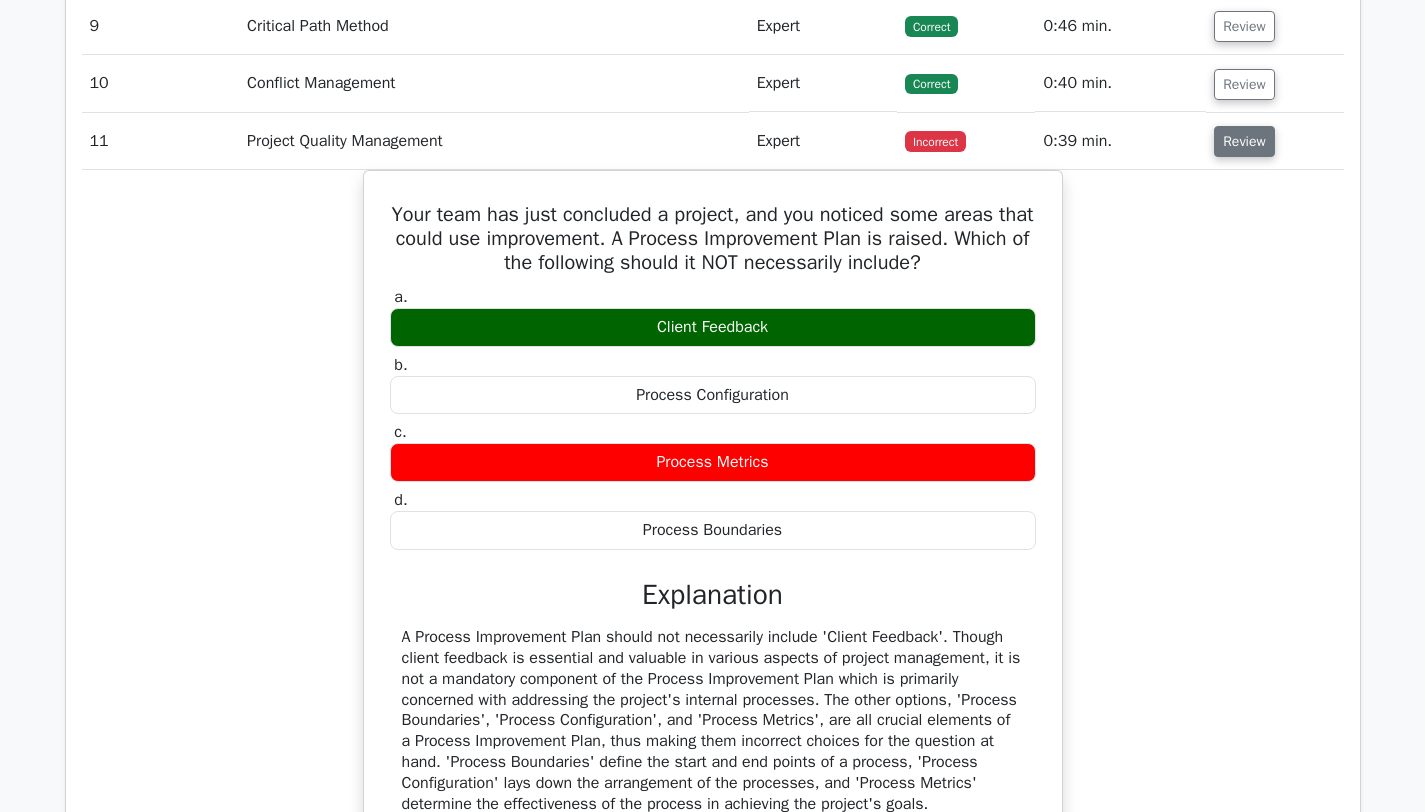 click on "Review" at bounding box center (1244, 141) 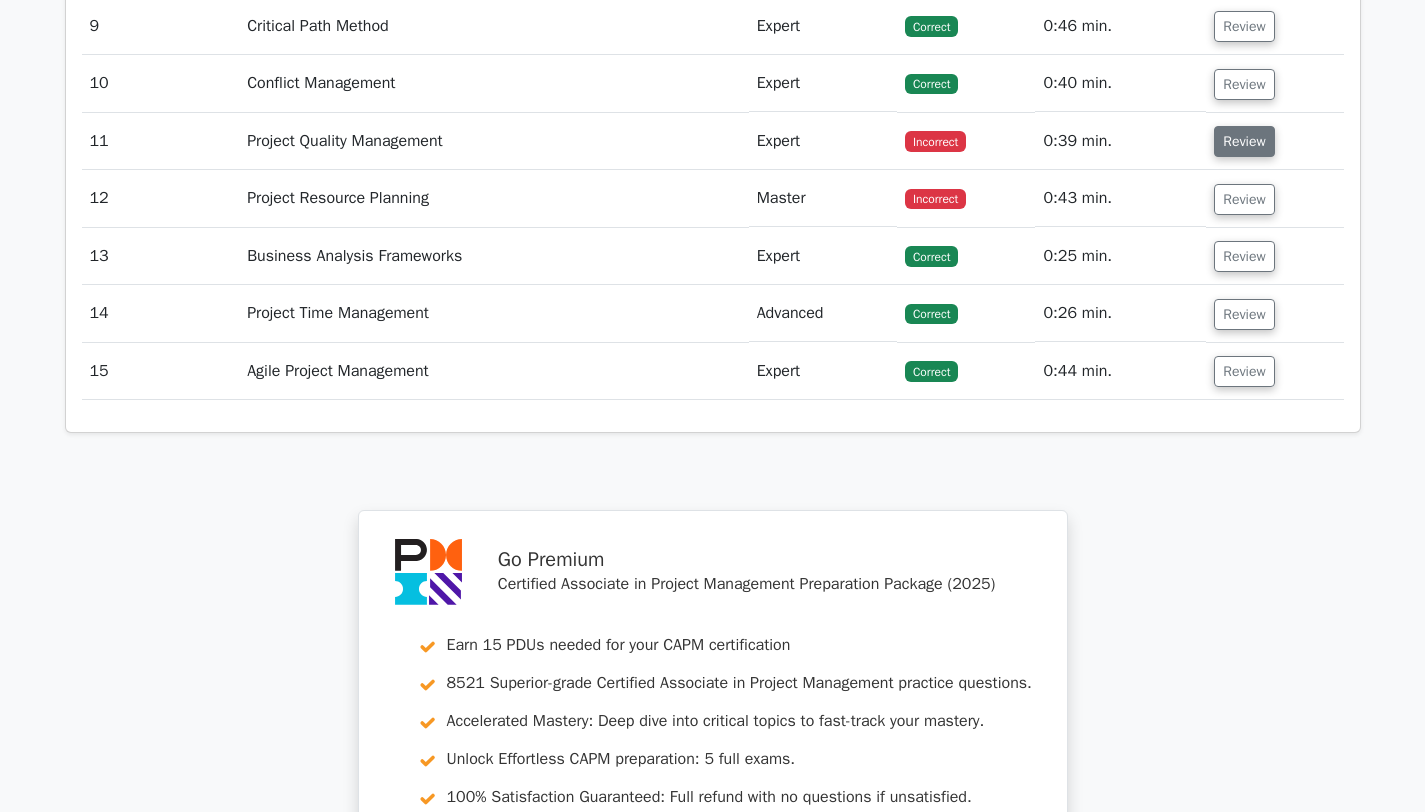 click on "Review" at bounding box center [1244, 141] 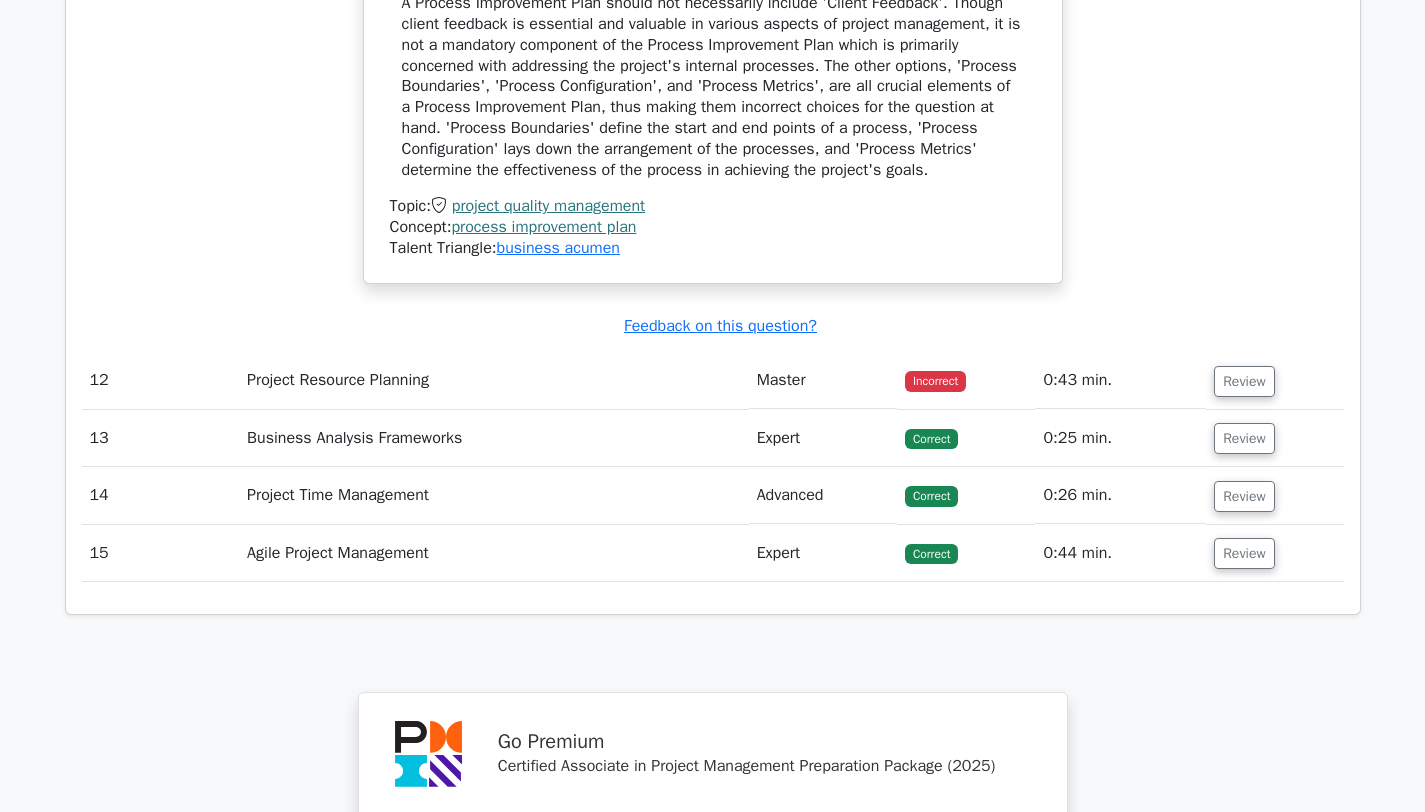 scroll, scrollTop: 4051, scrollLeft: 0, axis: vertical 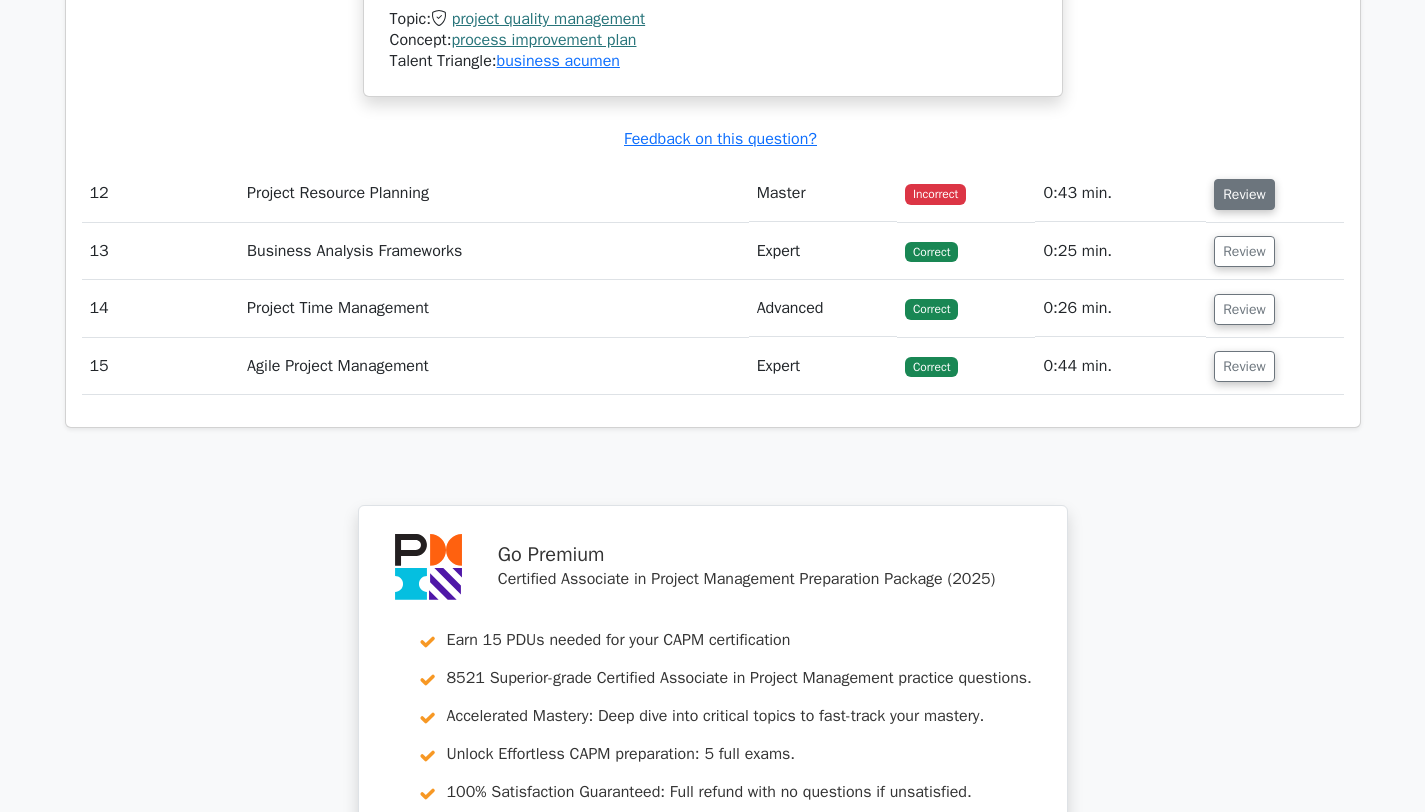click on "Review" at bounding box center (1244, 194) 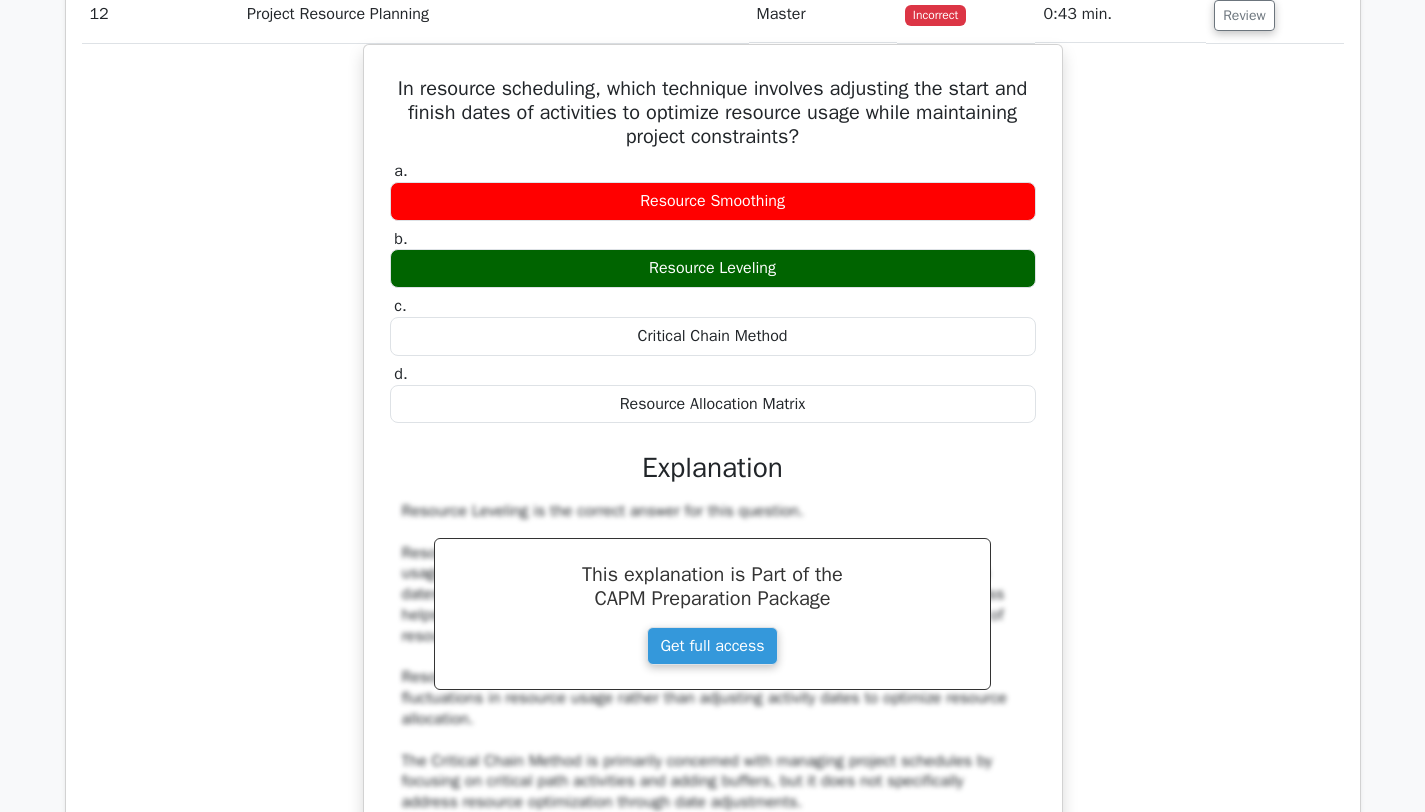 scroll, scrollTop: 4216, scrollLeft: 0, axis: vertical 